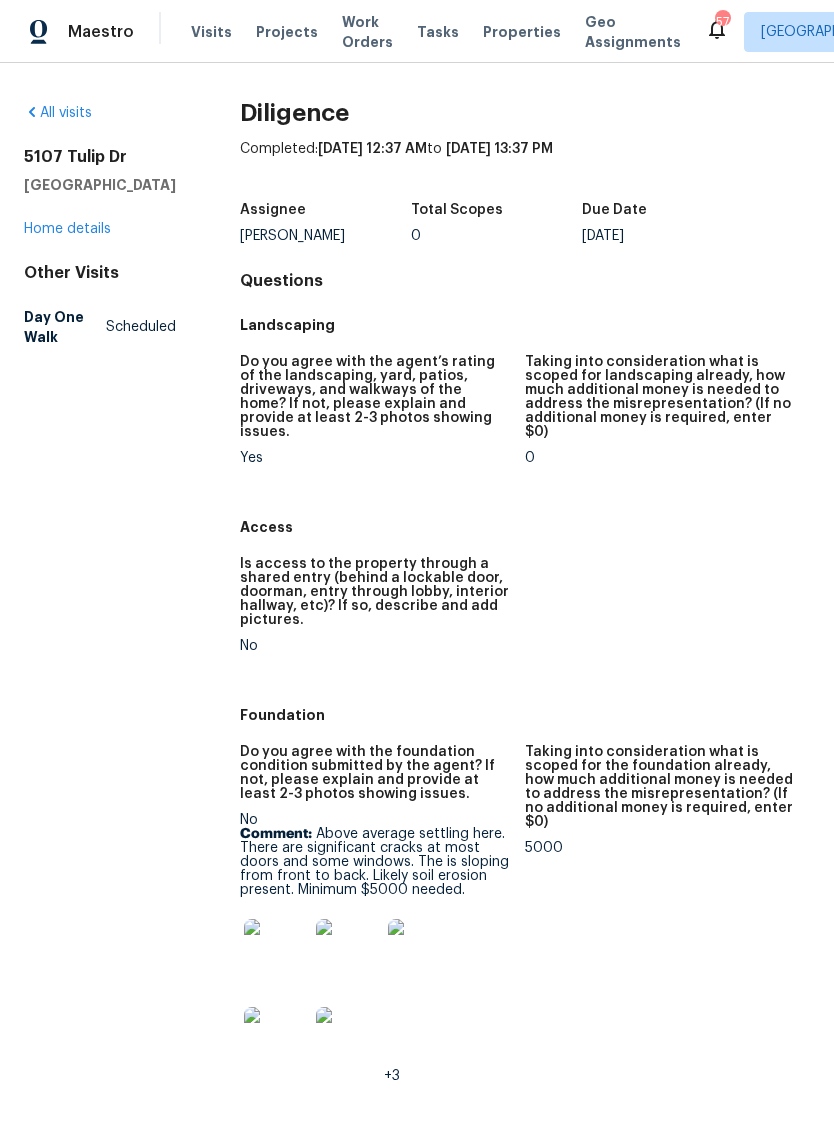scroll, scrollTop: 0, scrollLeft: 0, axis: both 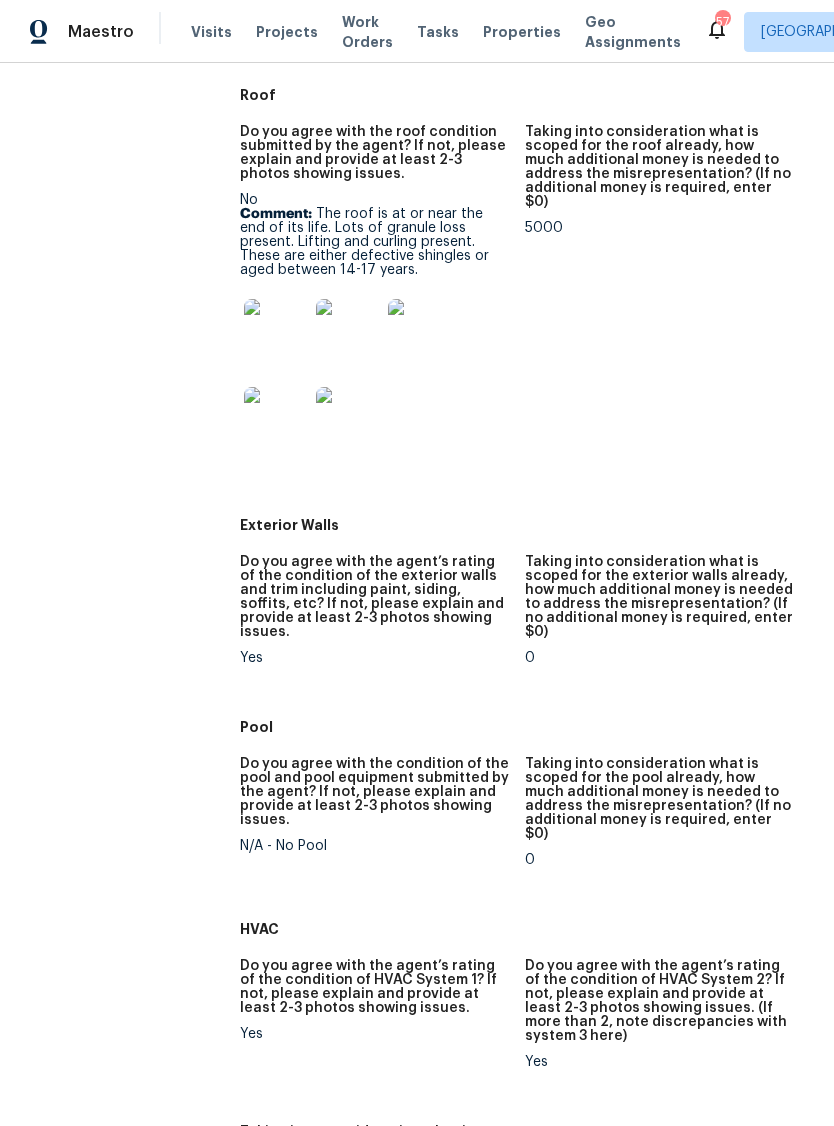 click at bounding box center [276, 331] 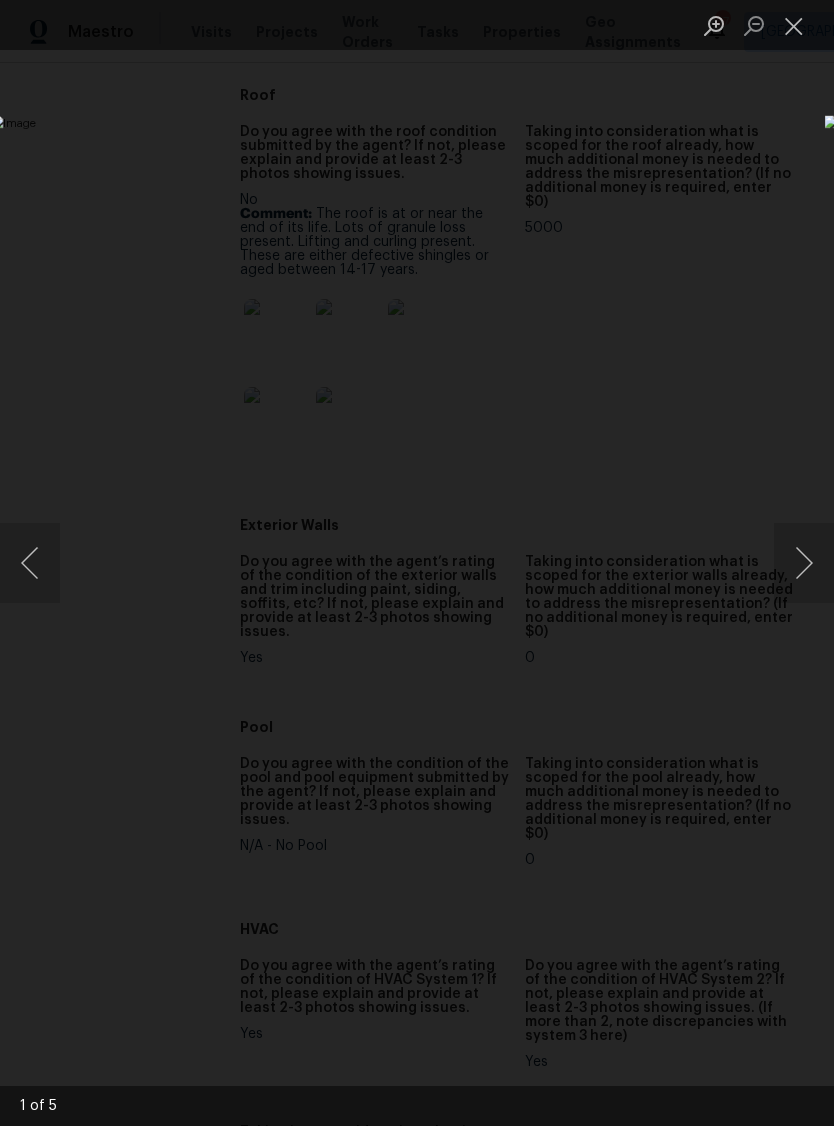 click at bounding box center (804, 563) 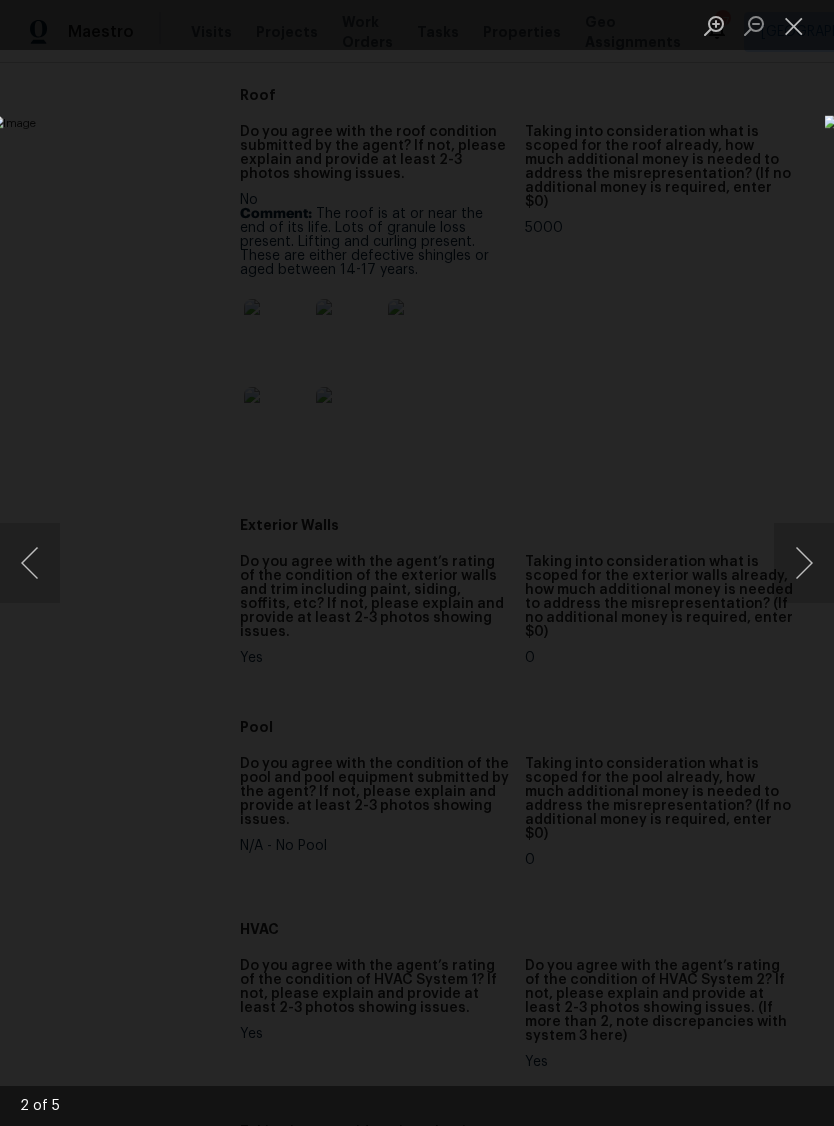click at bounding box center (804, 563) 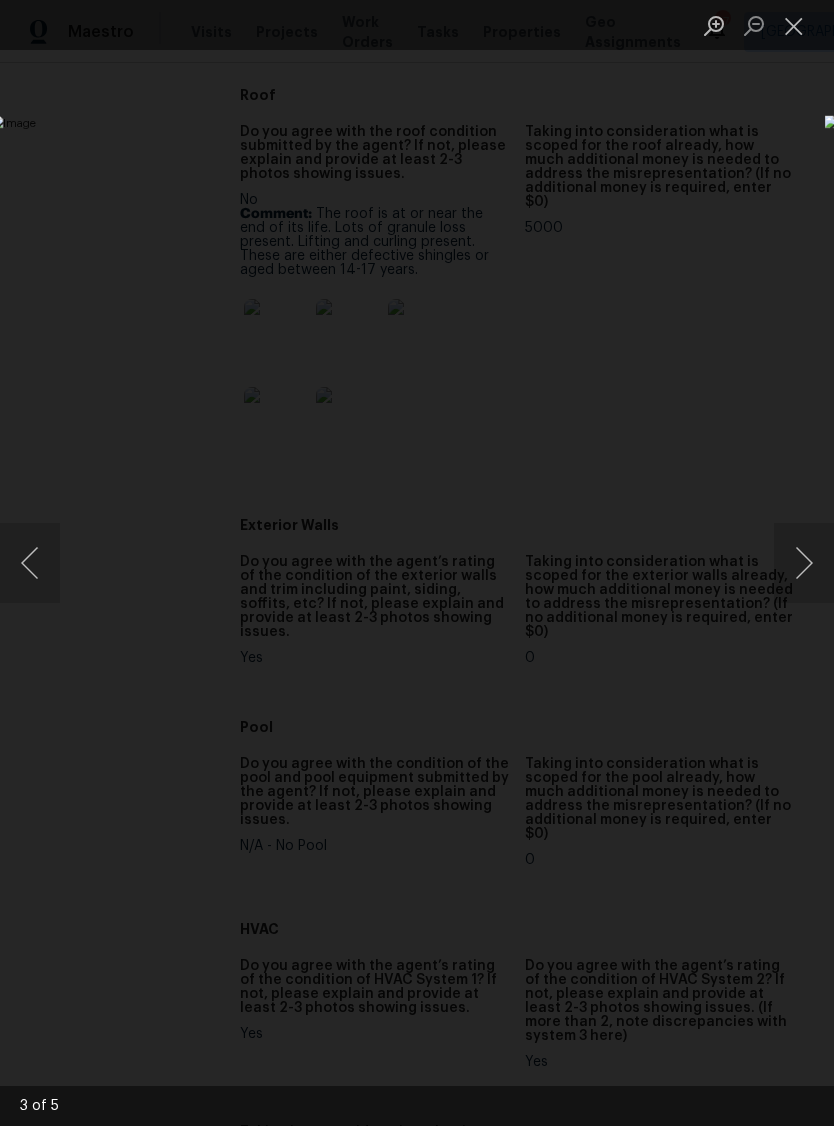 click at bounding box center (804, 563) 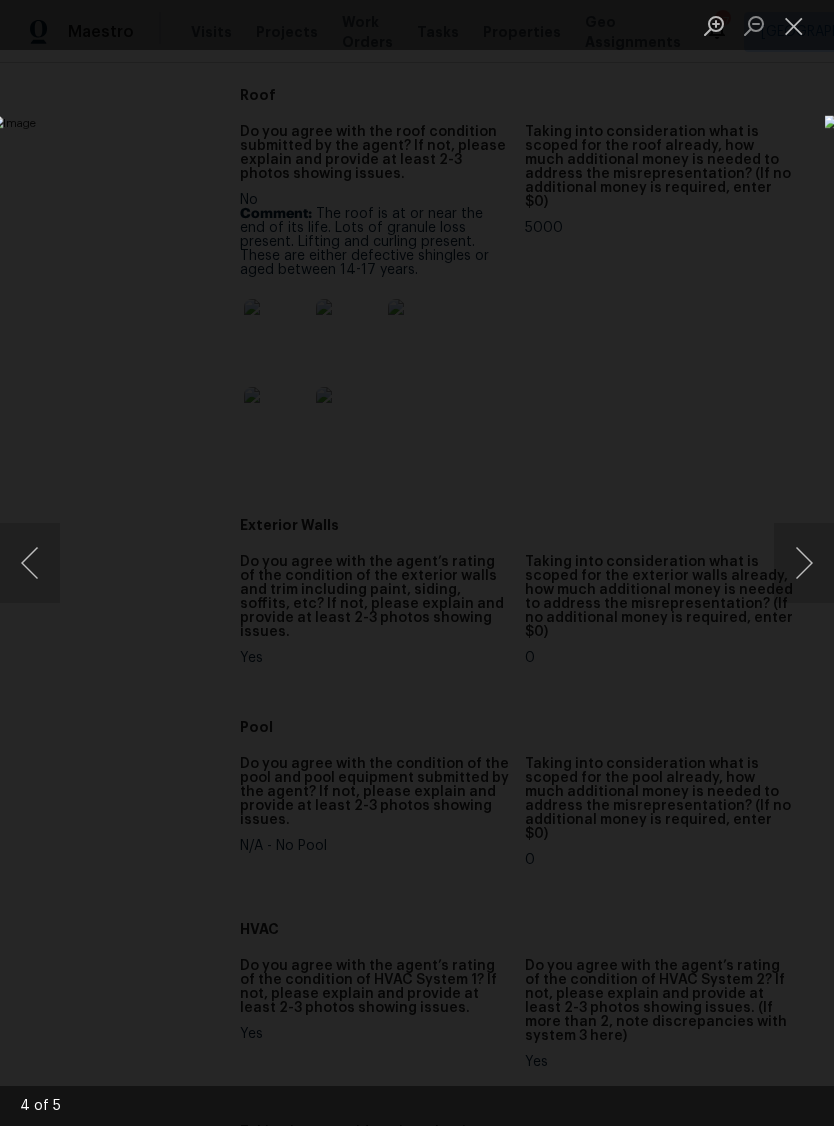 click at bounding box center [804, 563] 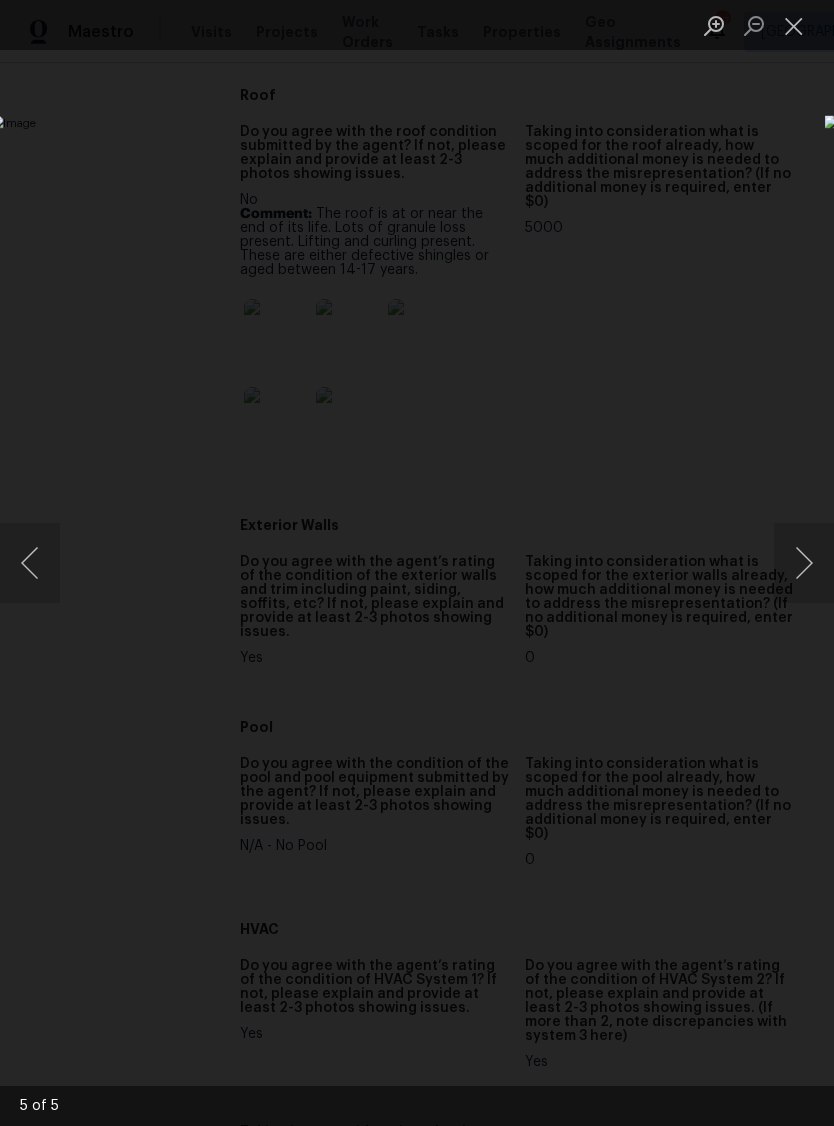 click at bounding box center (804, 563) 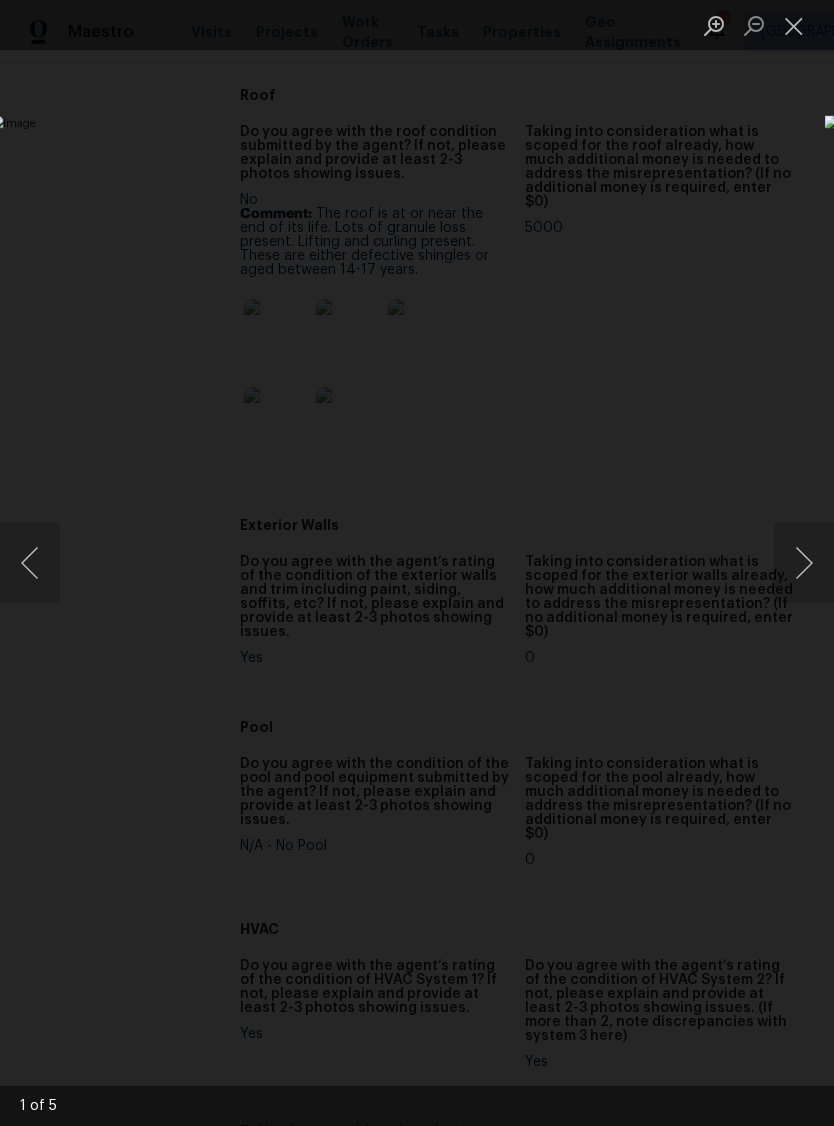 click at bounding box center [794, 25] 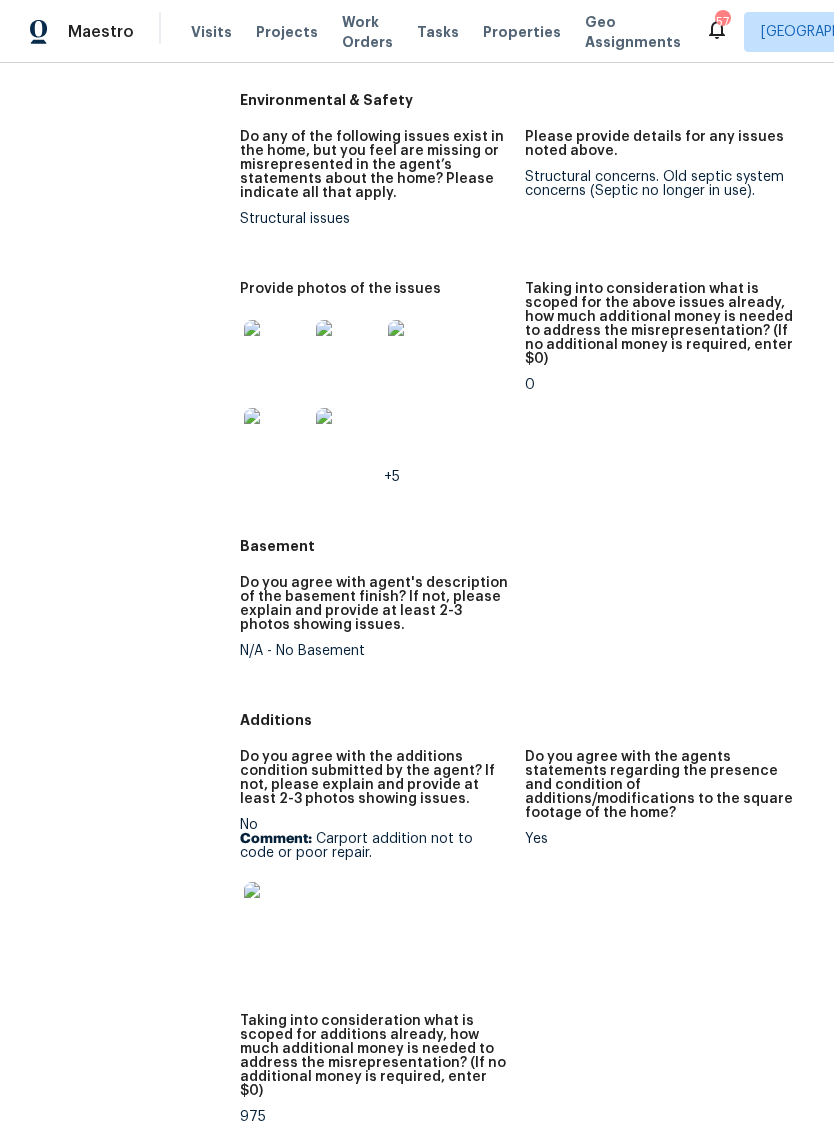 scroll, scrollTop: 3008, scrollLeft: 0, axis: vertical 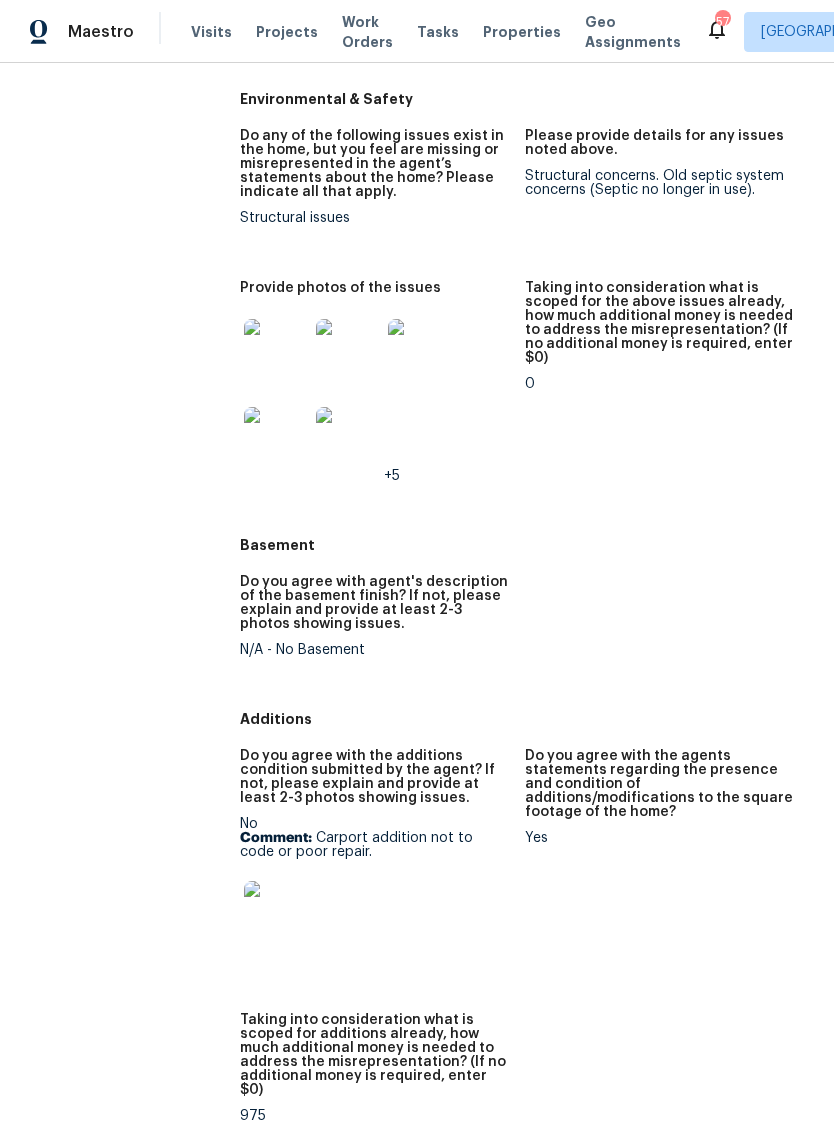 click at bounding box center (276, 913) 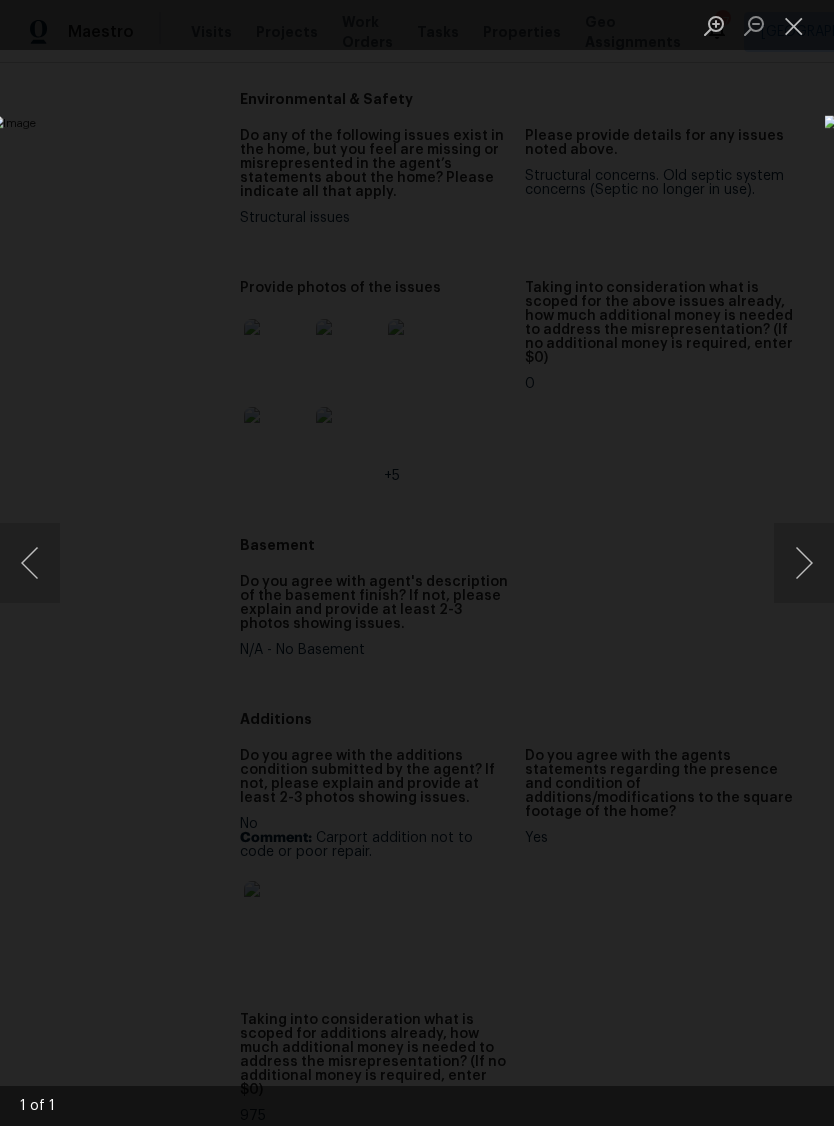 click at bounding box center (804, 563) 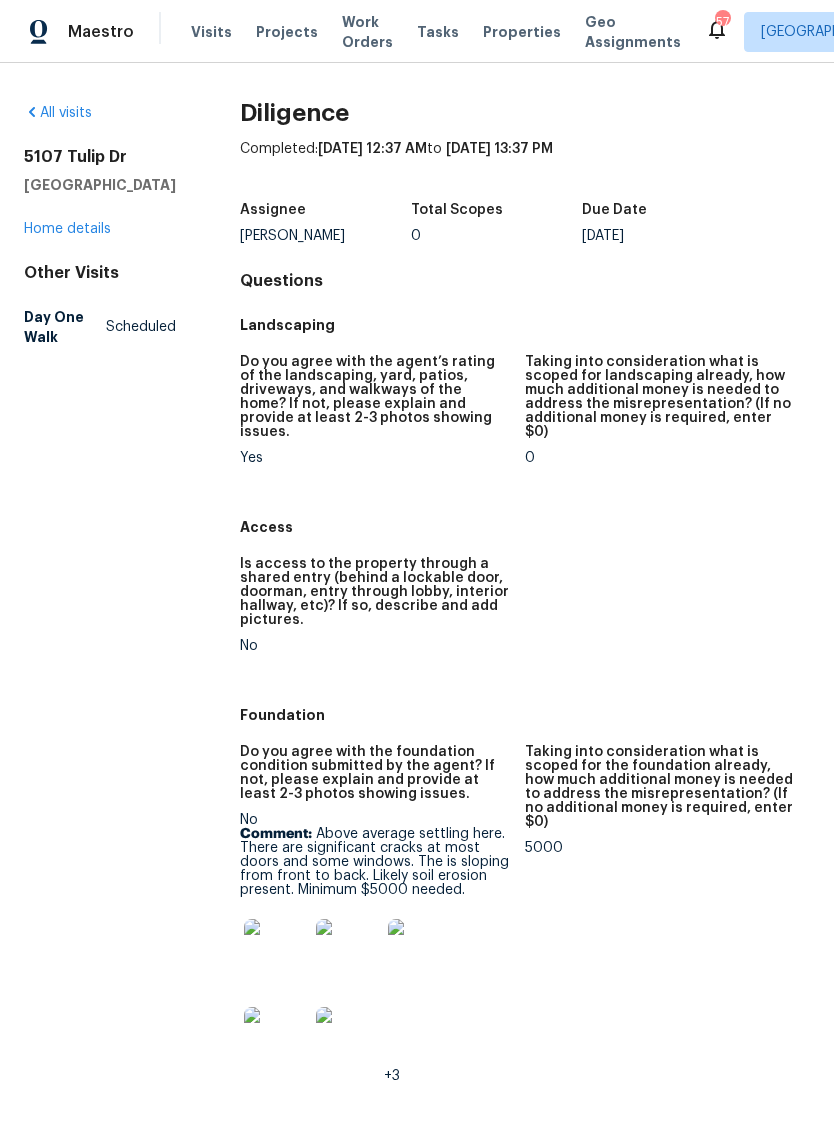 scroll, scrollTop: 0, scrollLeft: 0, axis: both 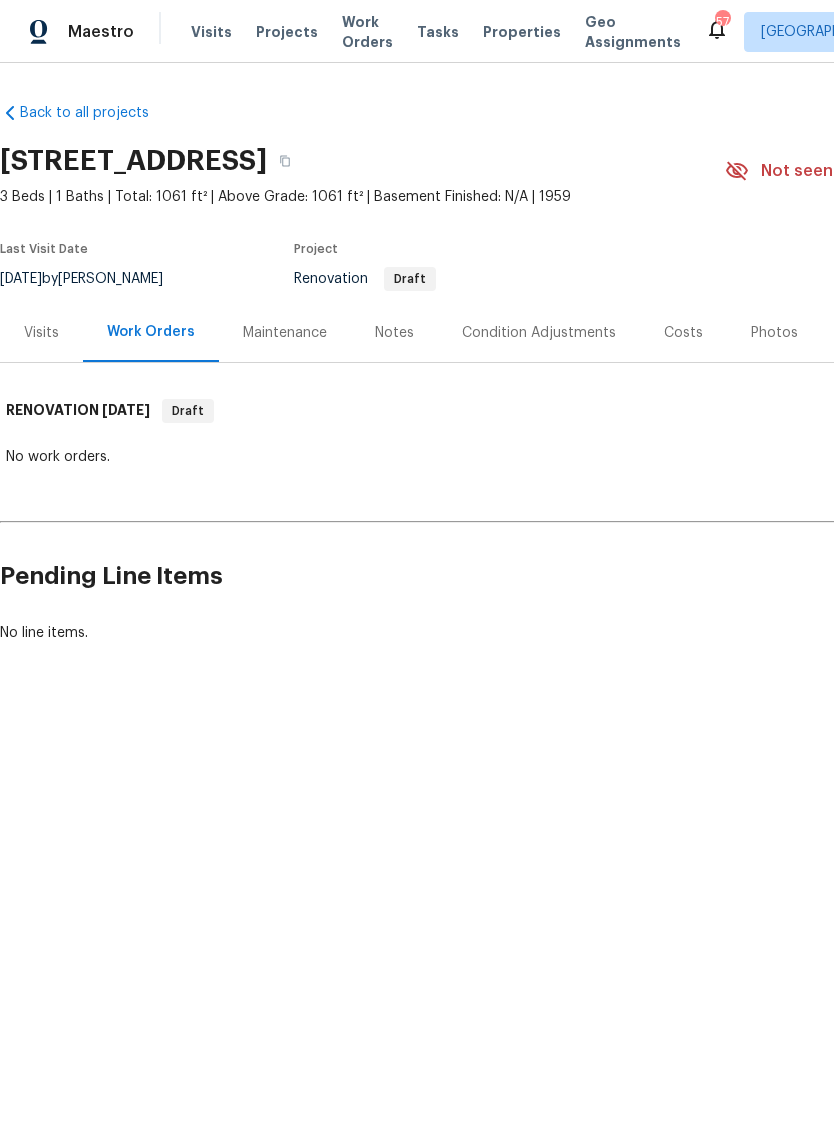 click on "Costs" at bounding box center (683, 333) 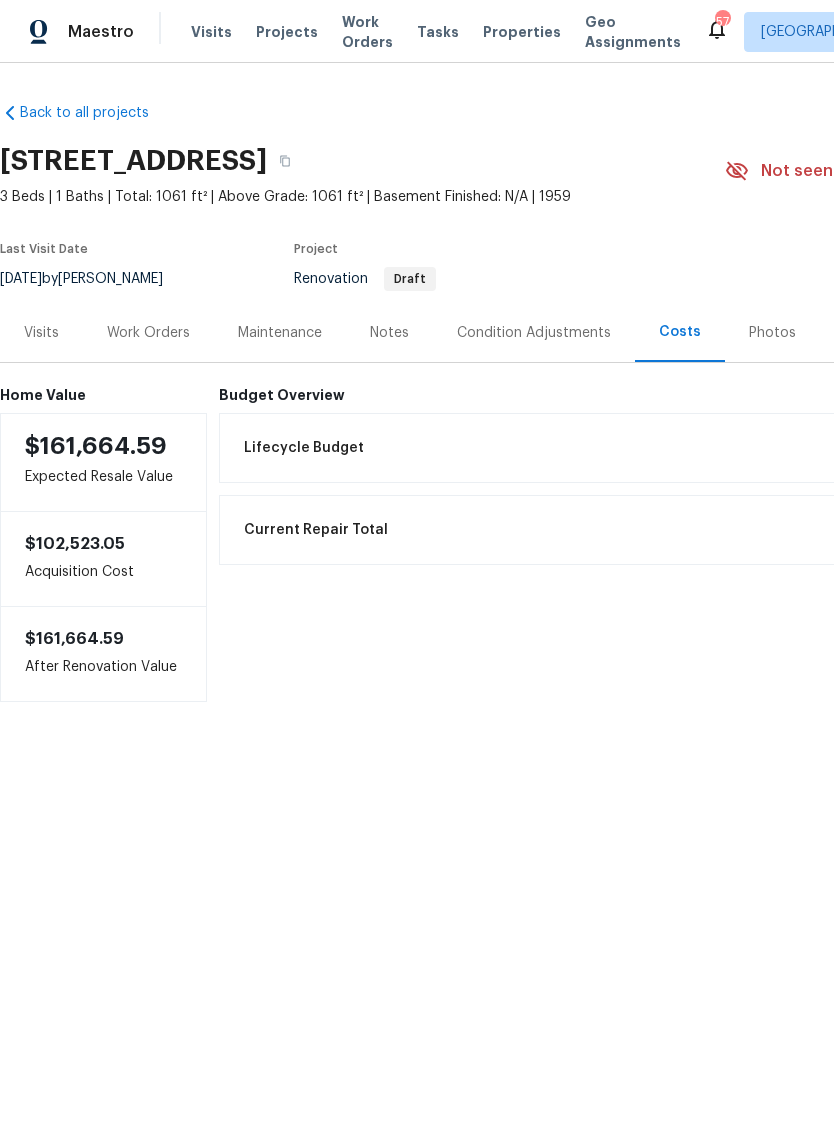 scroll, scrollTop: 0, scrollLeft: 0, axis: both 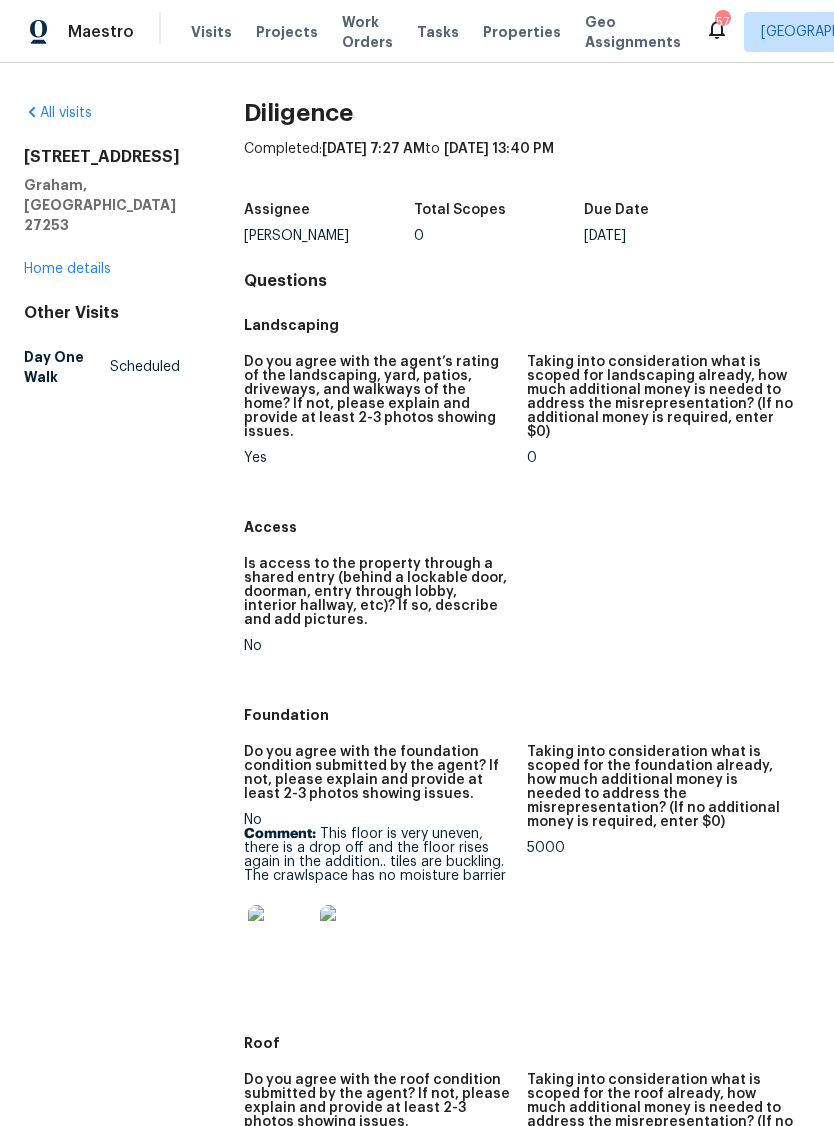 click at bounding box center [280, 937] 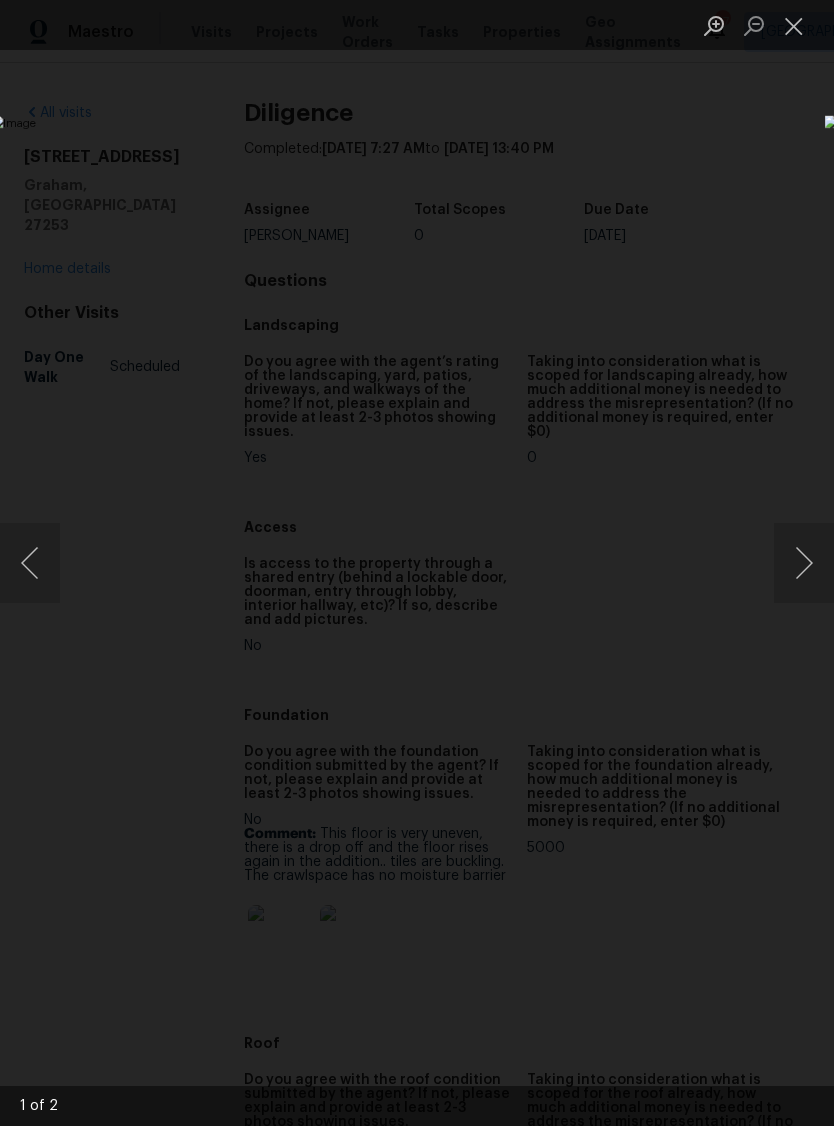 click at bounding box center (804, 563) 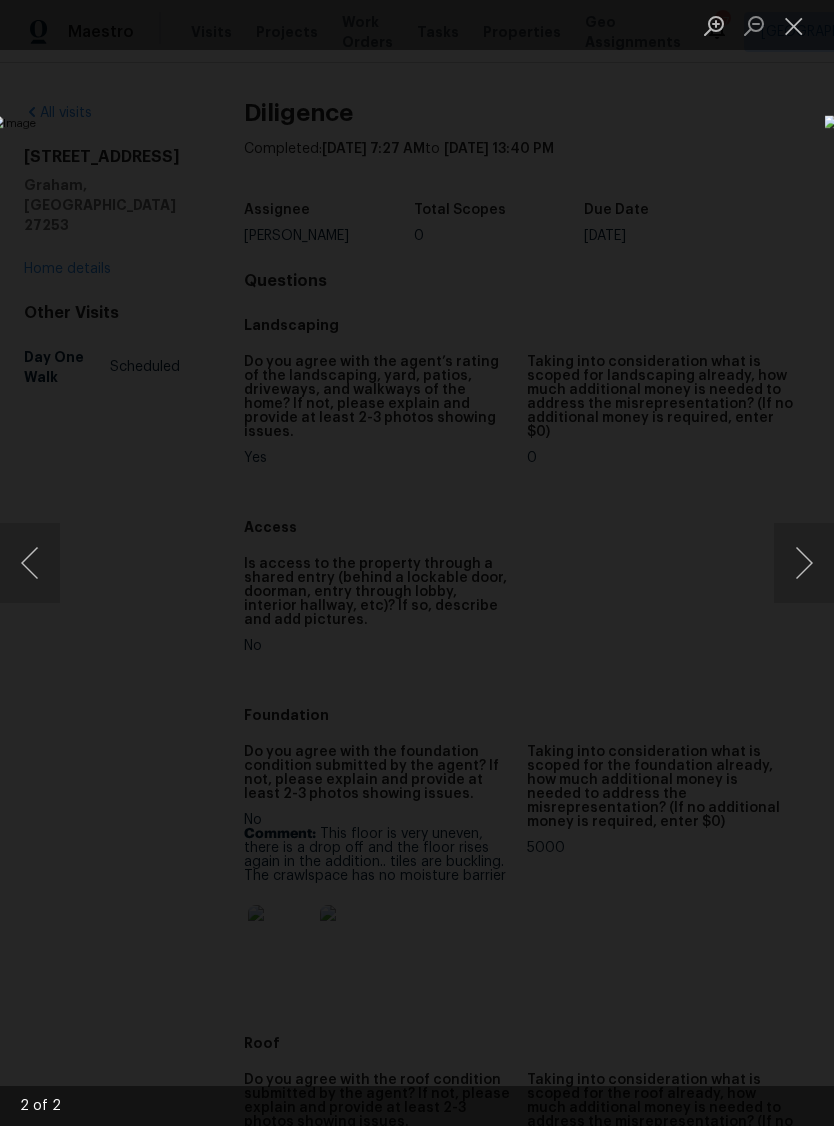 click at bounding box center (804, 563) 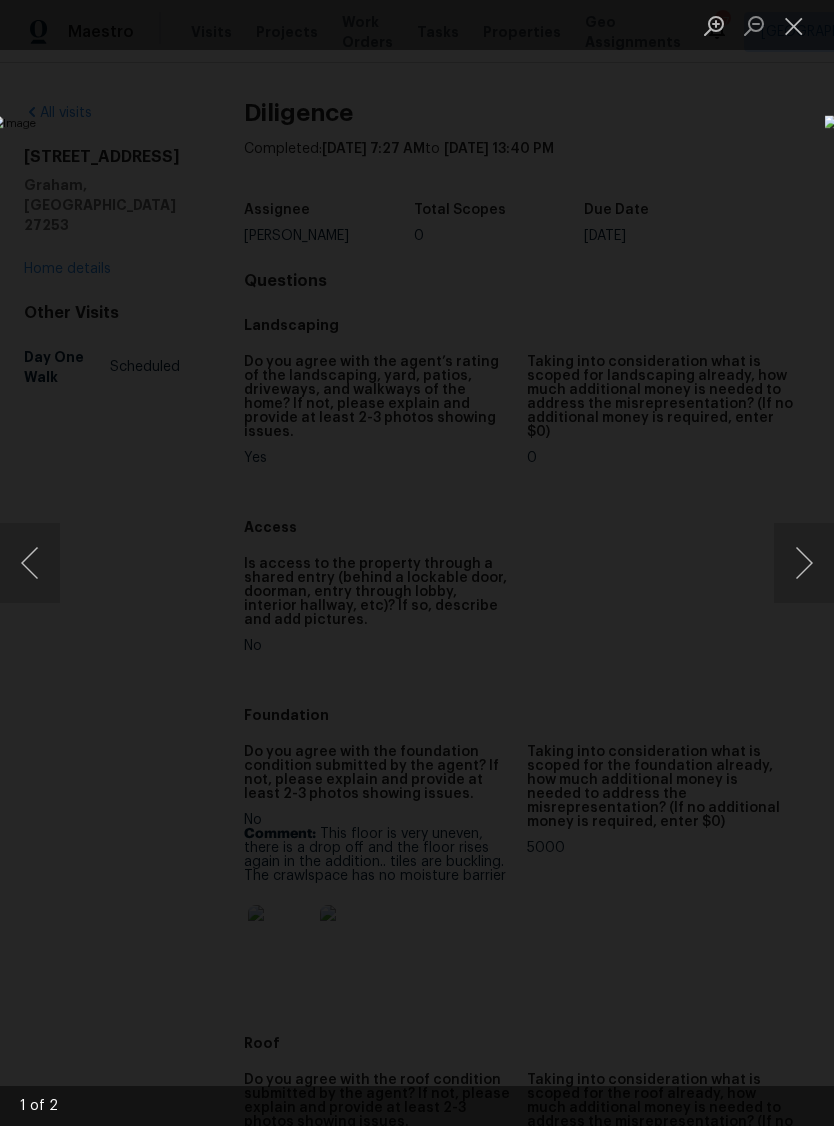click at bounding box center (794, 25) 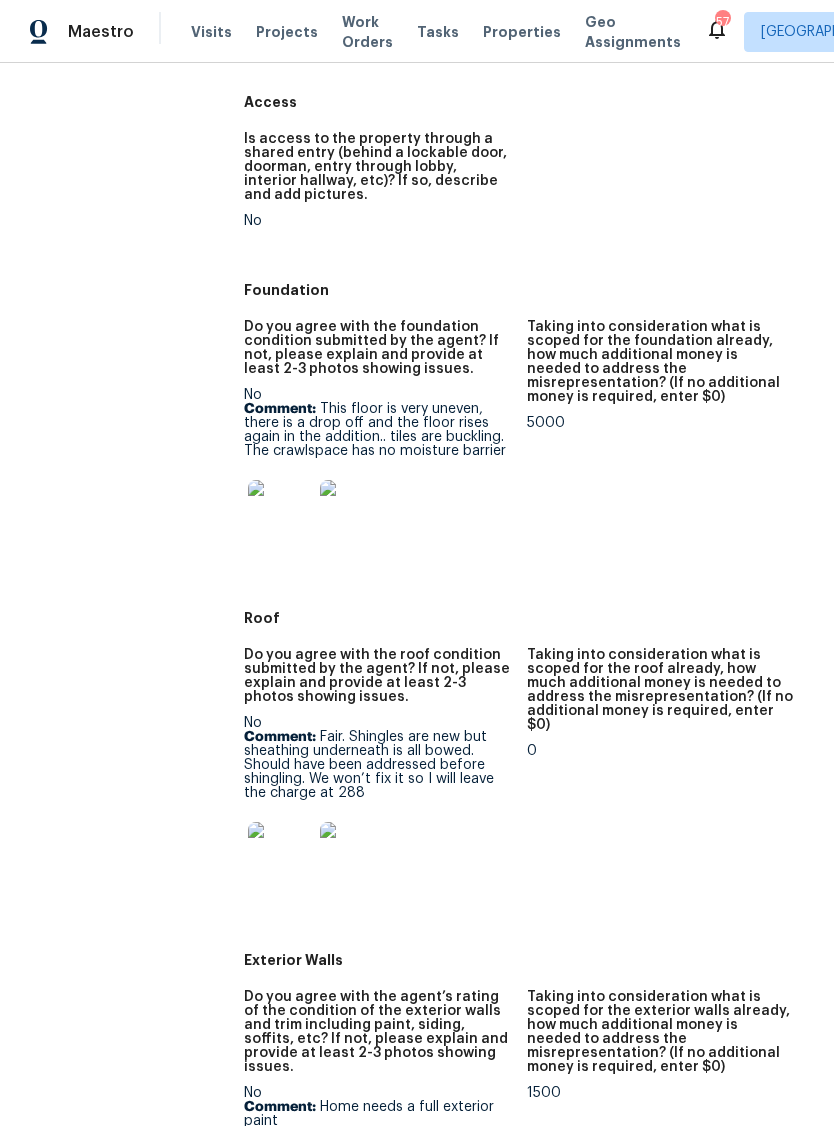 scroll, scrollTop: 427, scrollLeft: 0, axis: vertical 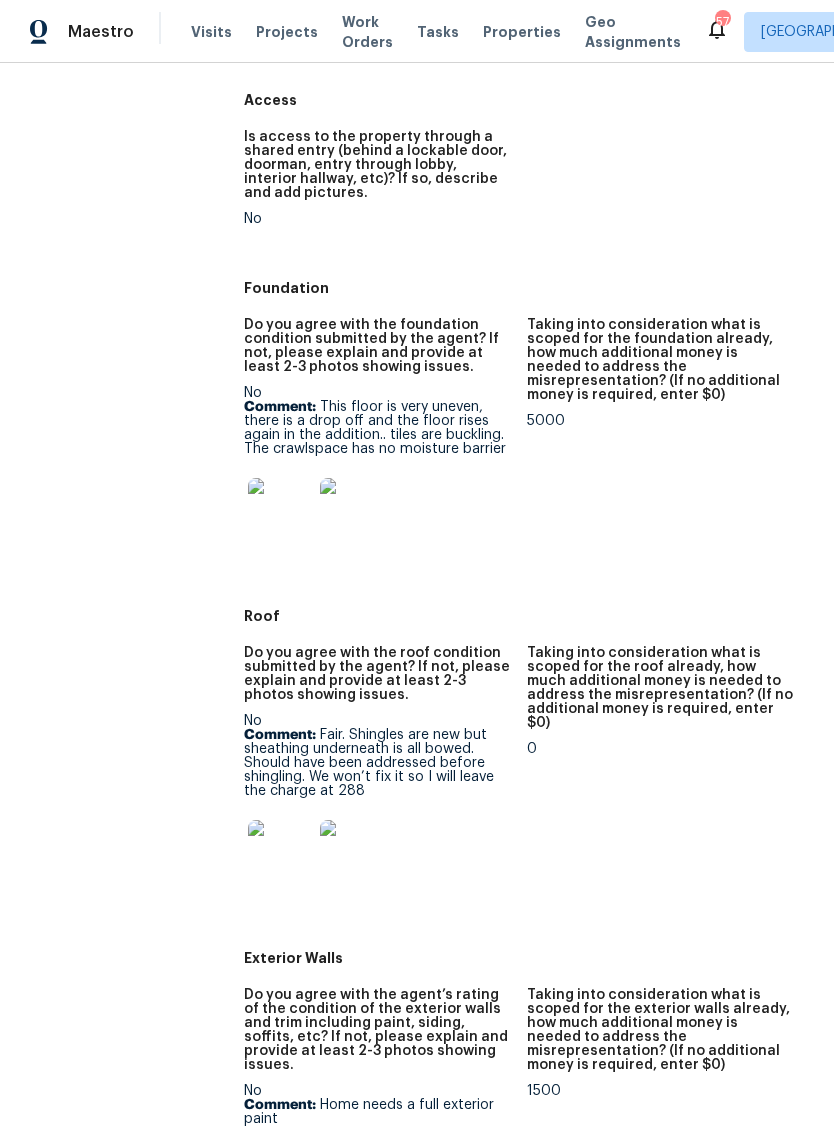 click at bounding box center (280, 852) 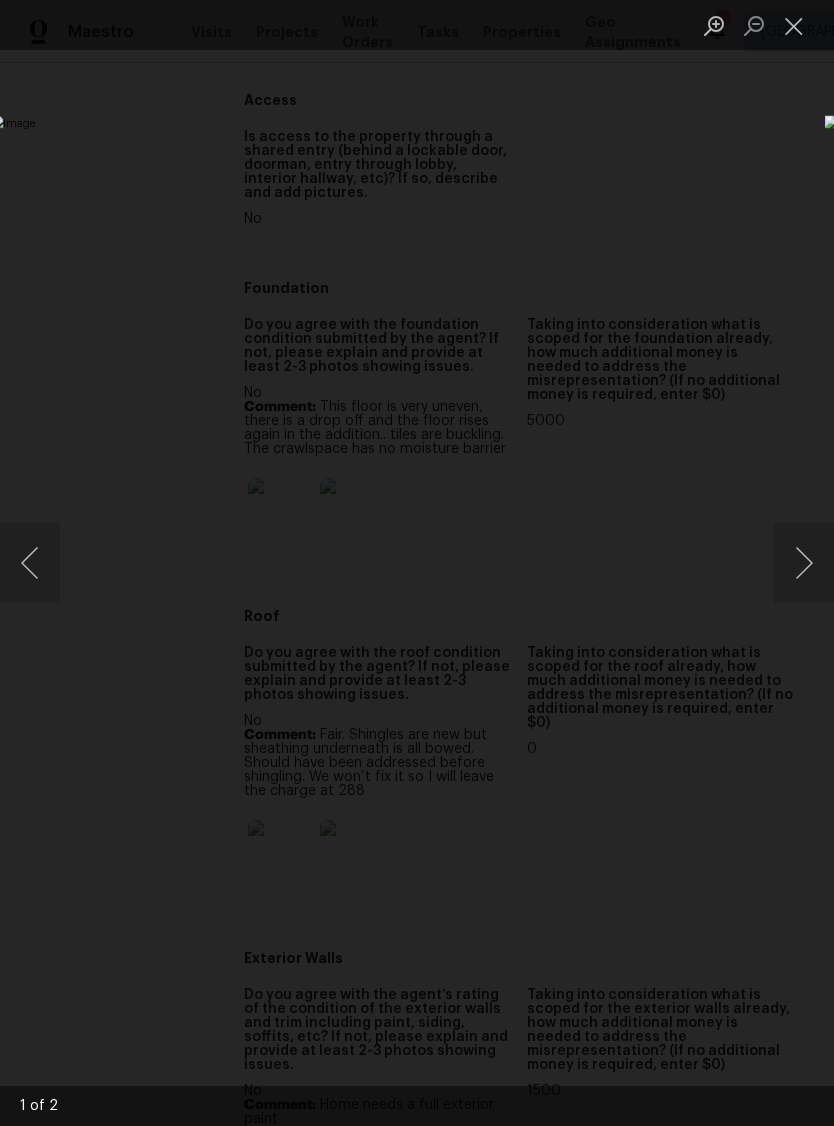 click at bounding box center [804, 563] 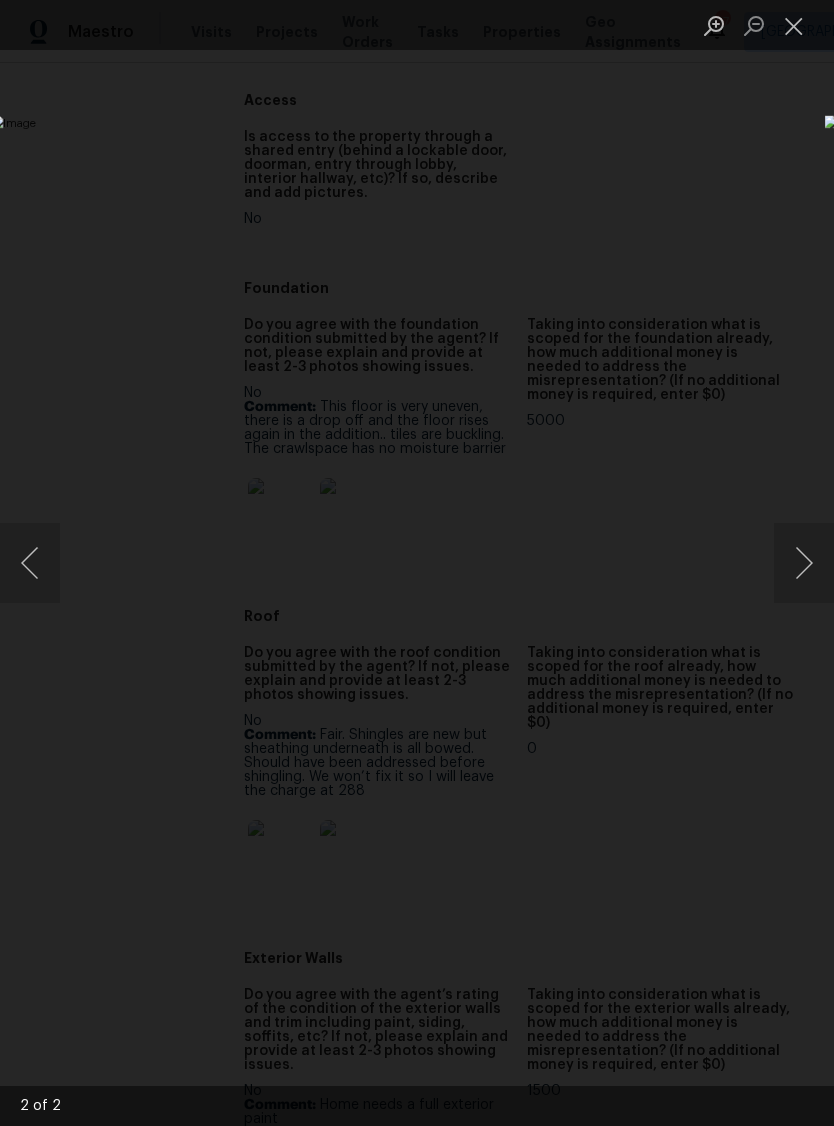 click at bounding box center (804, 563) 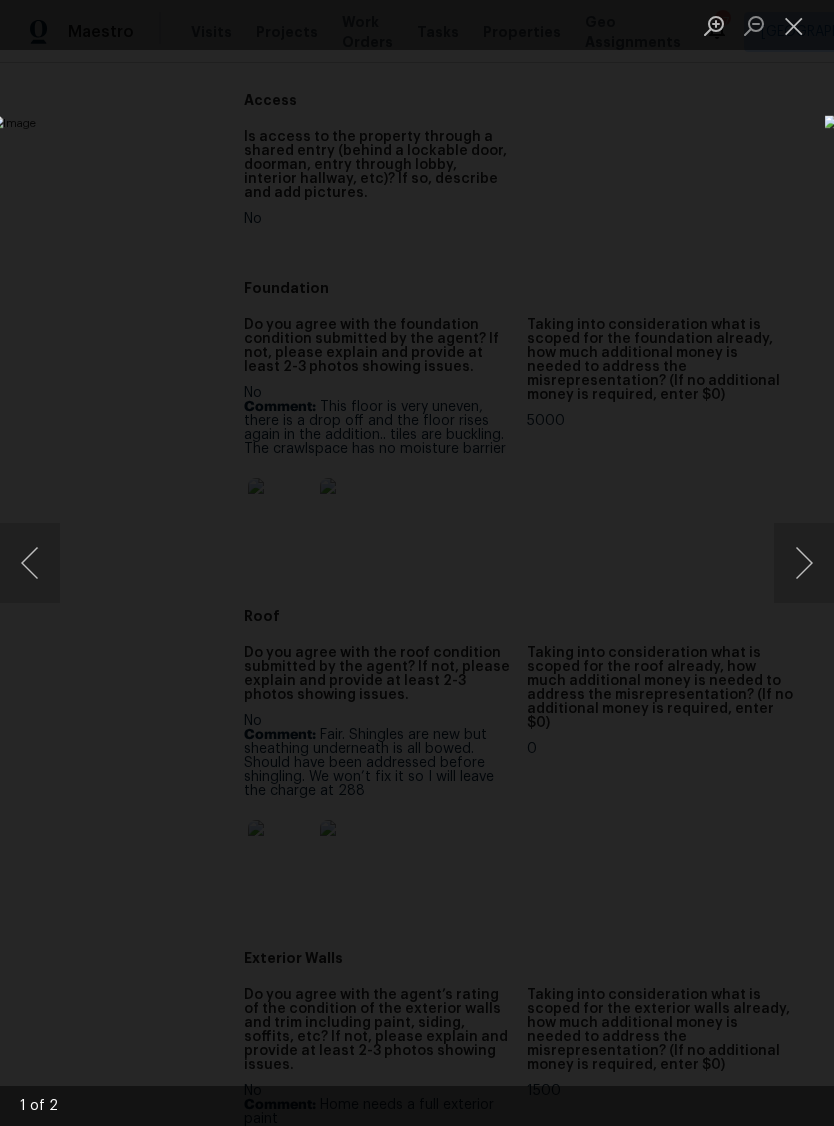 click at bounding box center (794, 25) 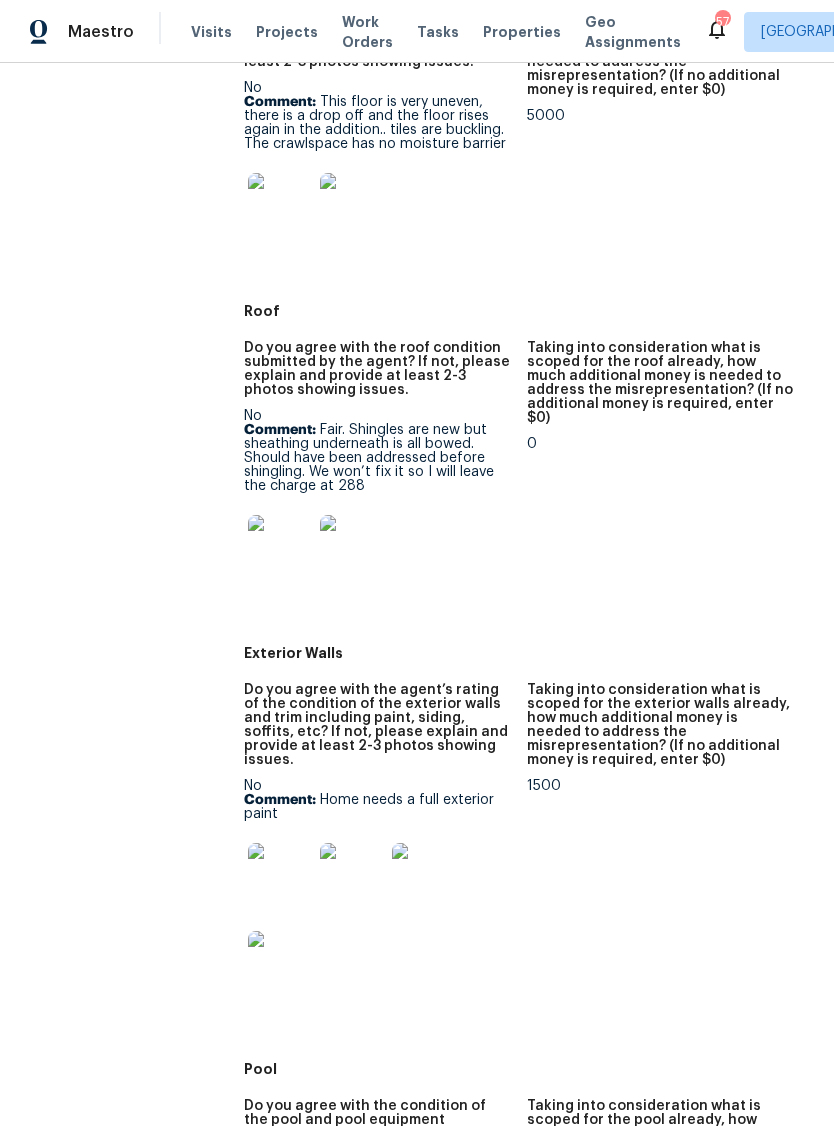 scroll, scrollTop: 745, scrollLeft: 0, axis: vertical 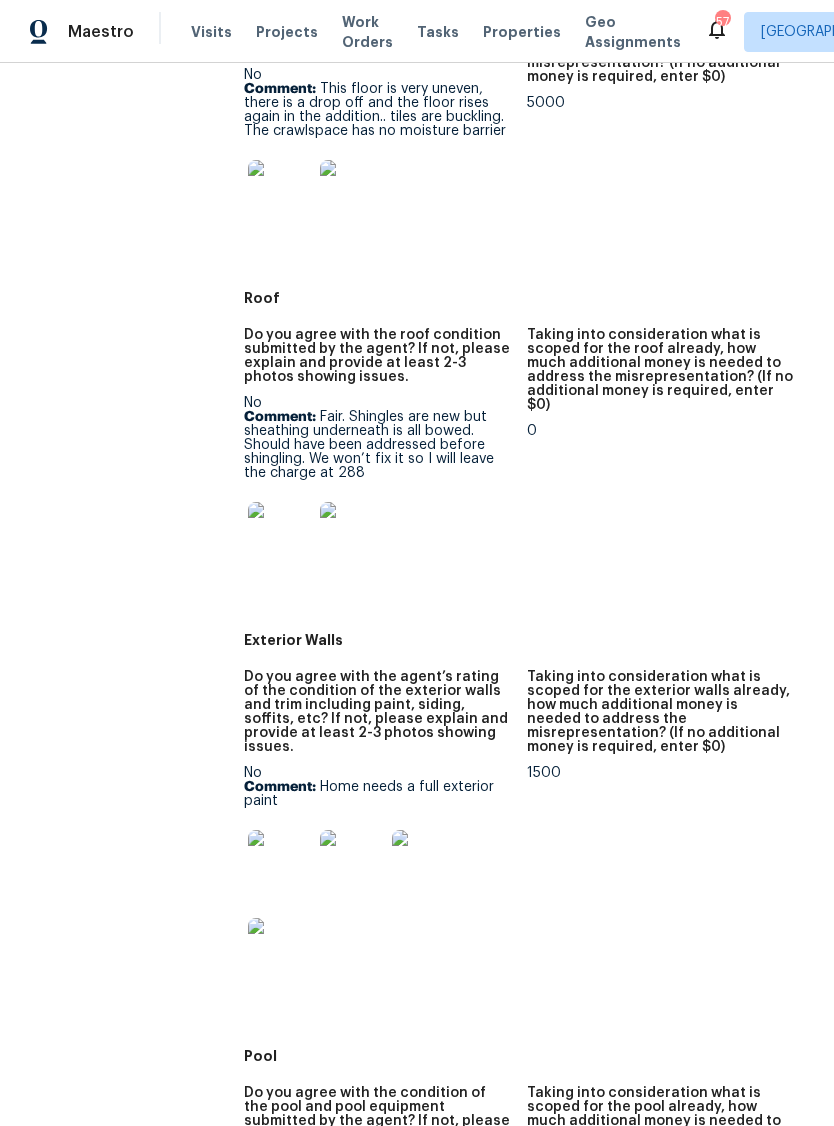 click at bounding box center [280, 862] 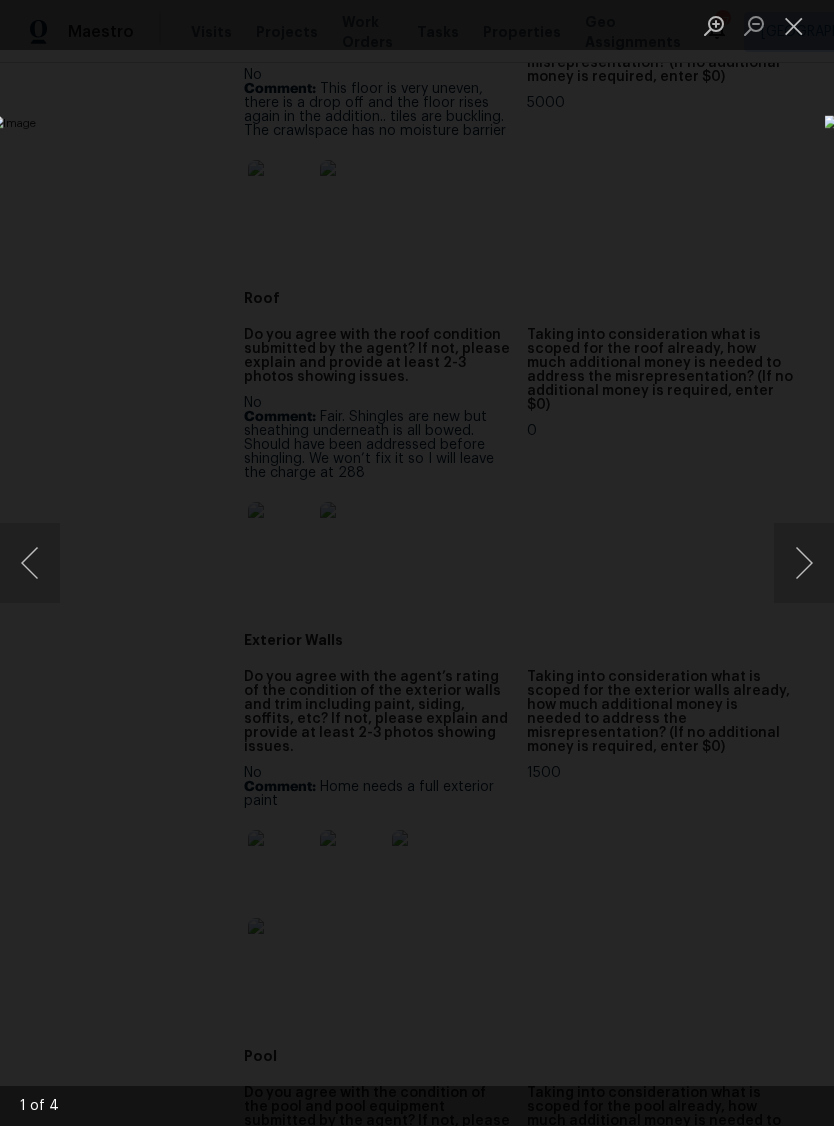 click at bounding box center (322, 562) 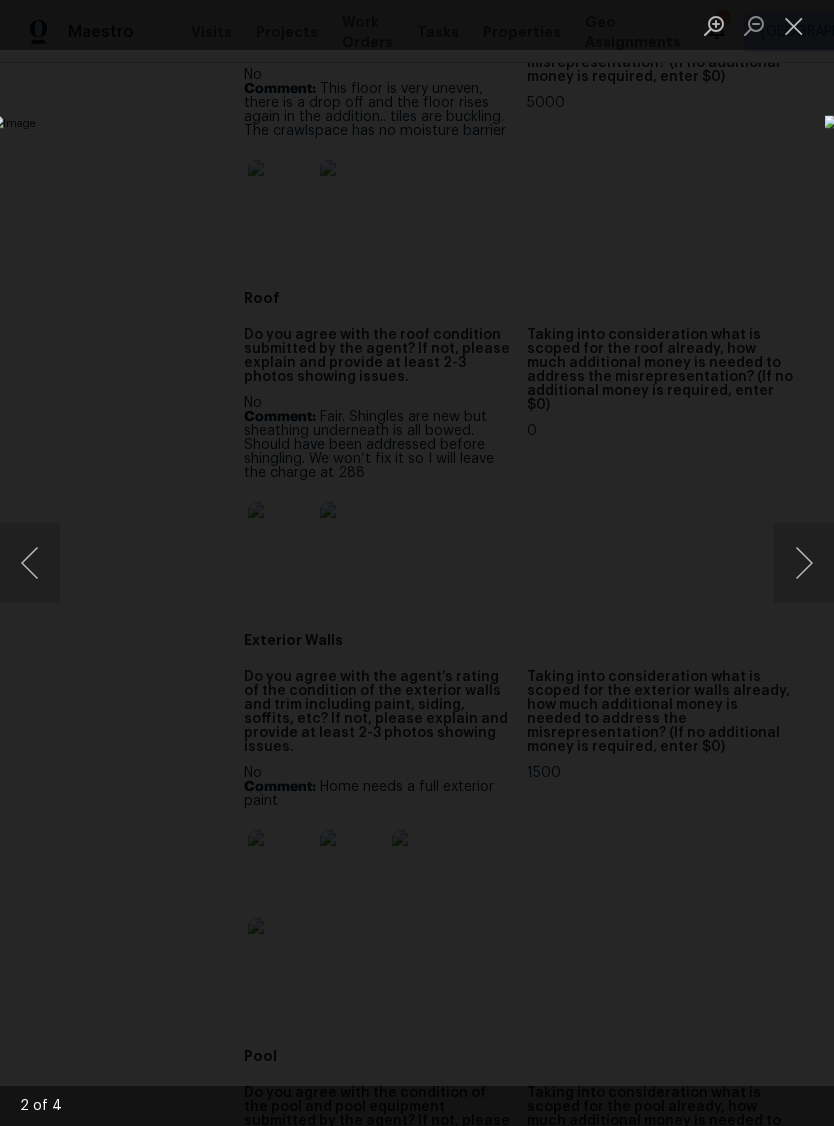 click at bounding box center (804, 563) 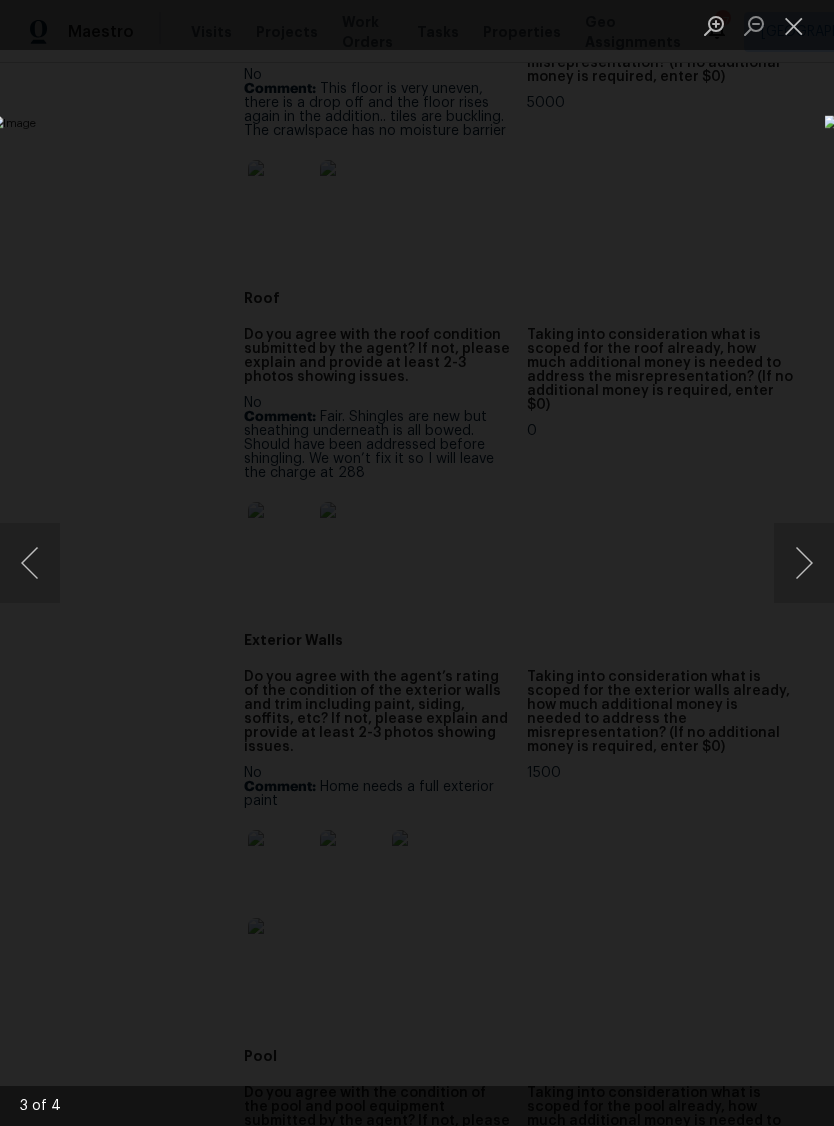 click at bounding box center (804, 563) 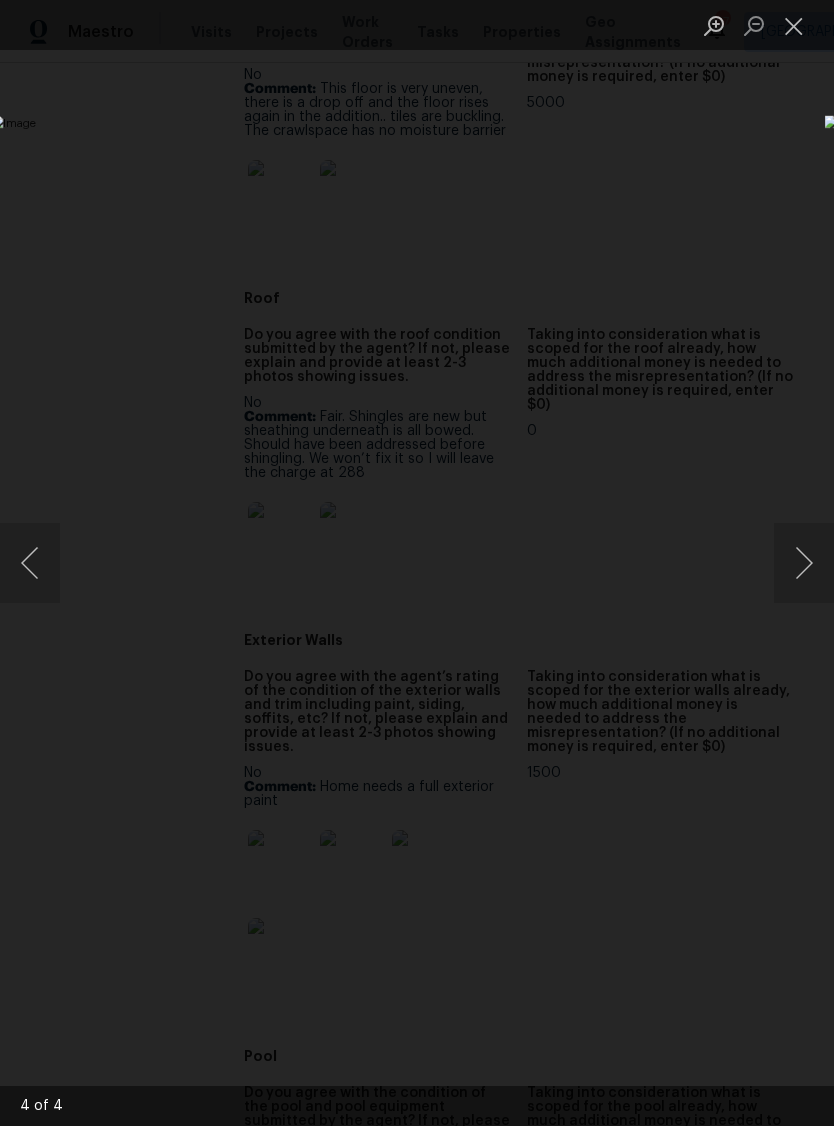 click at bounding box center (804, 563) 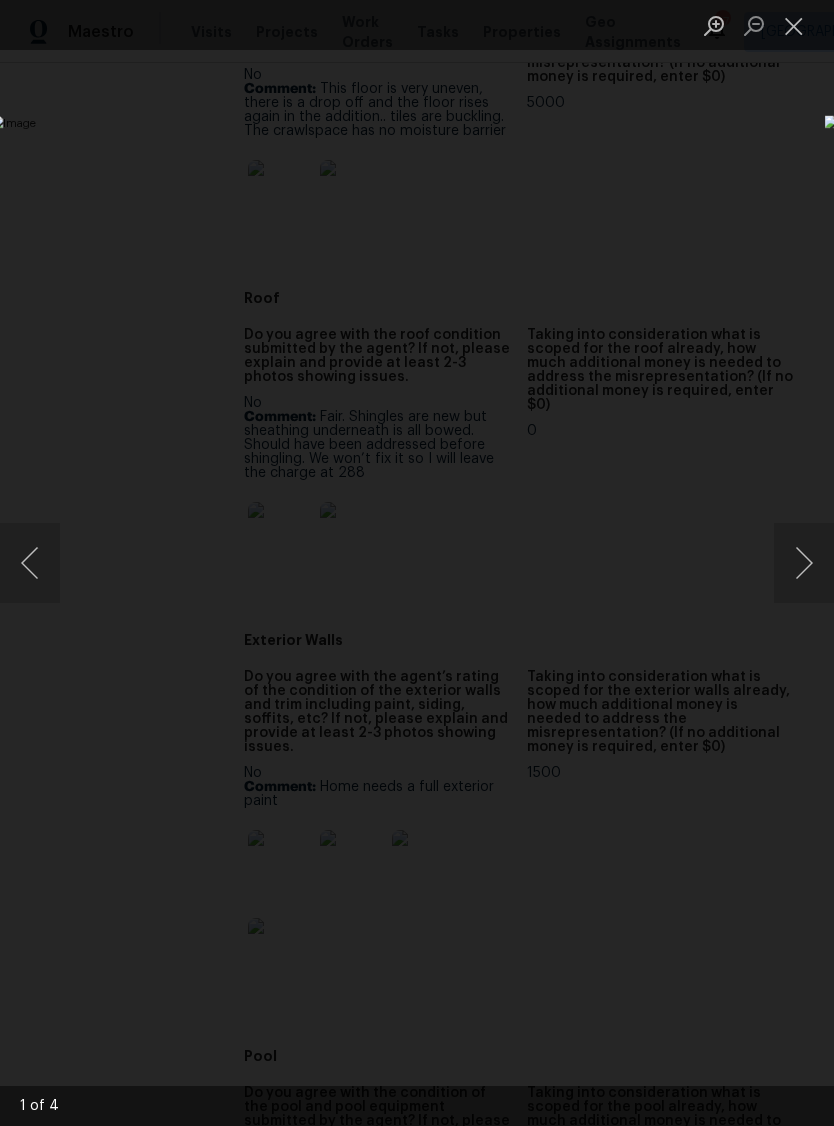 click at bounding box center (794, 25) 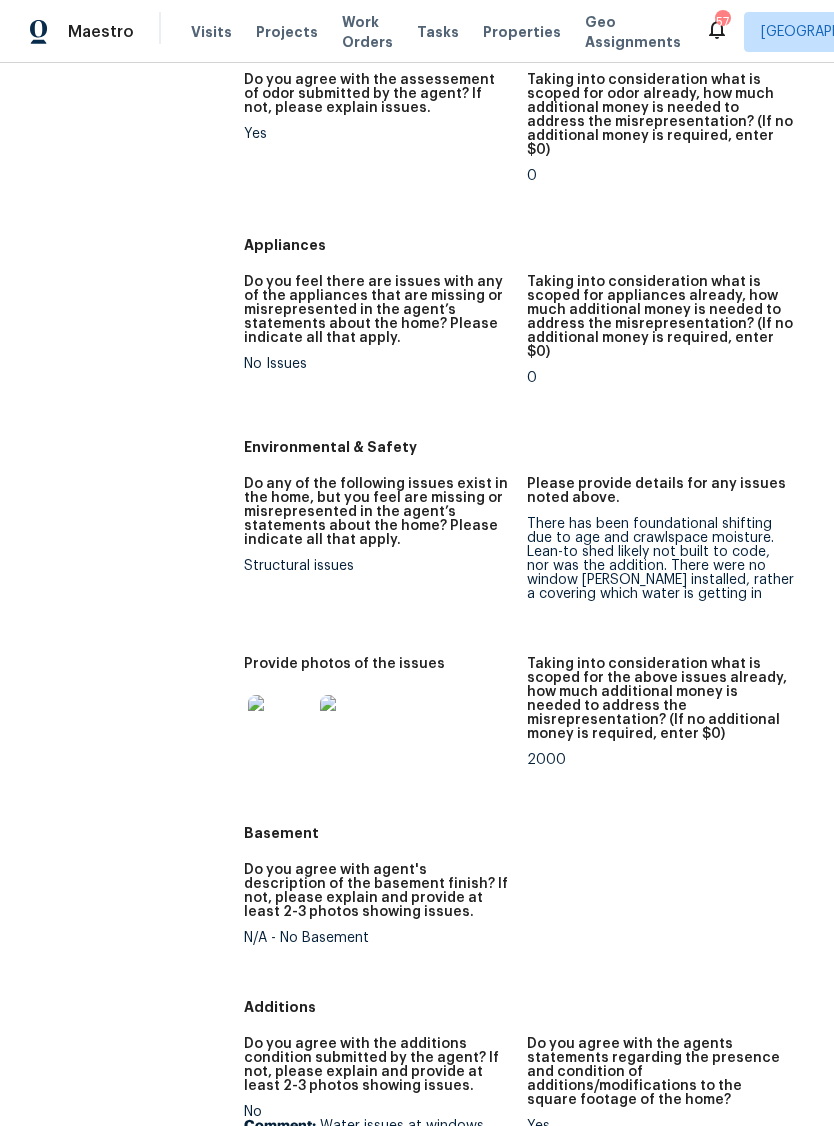 scroll, scrollTop: 2677, scrollLeft: 0, axis: vertical 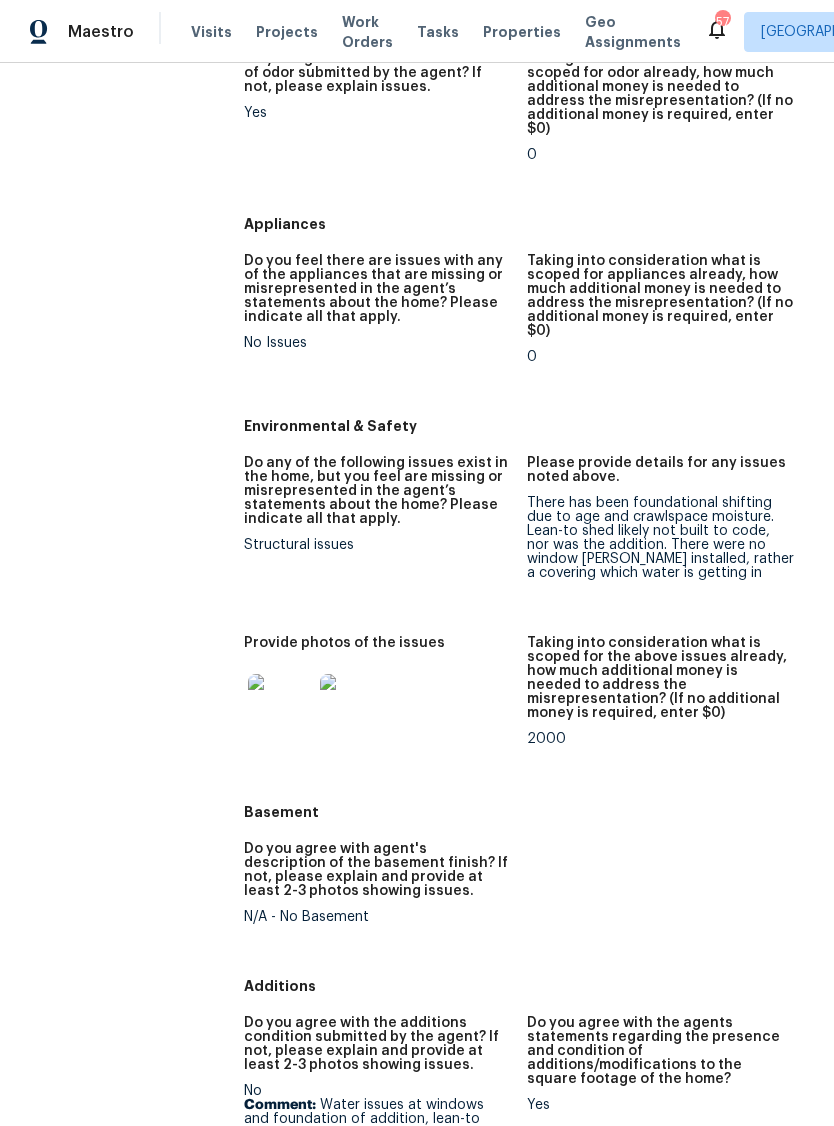 click at bounding box center (280, 706) 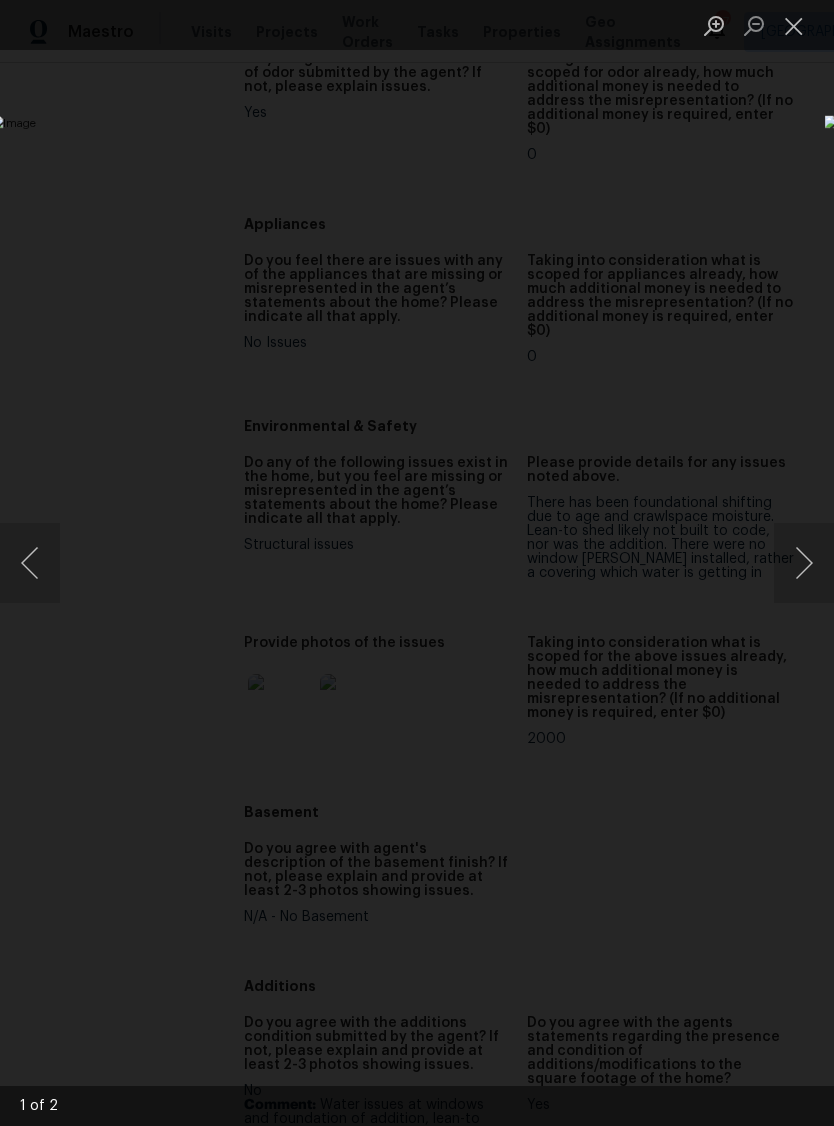 click at bounding box center [804, 563] 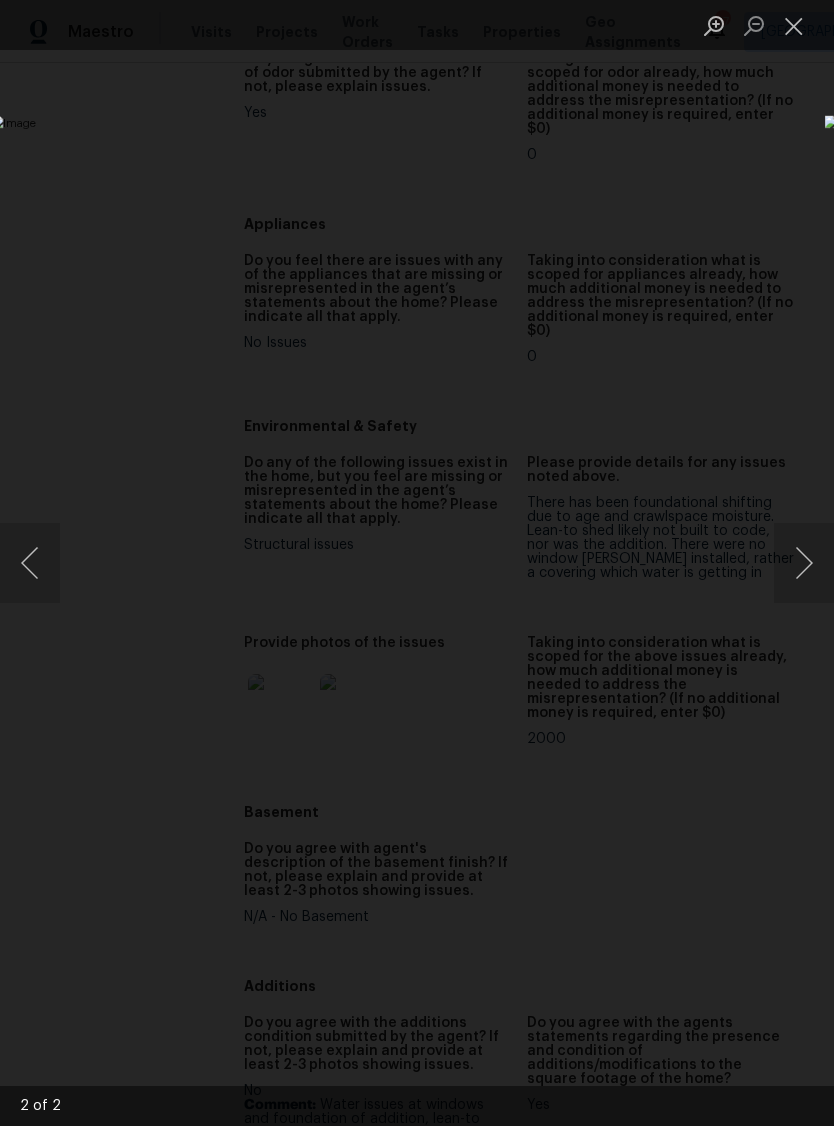 click at bounding box center [804, 563] 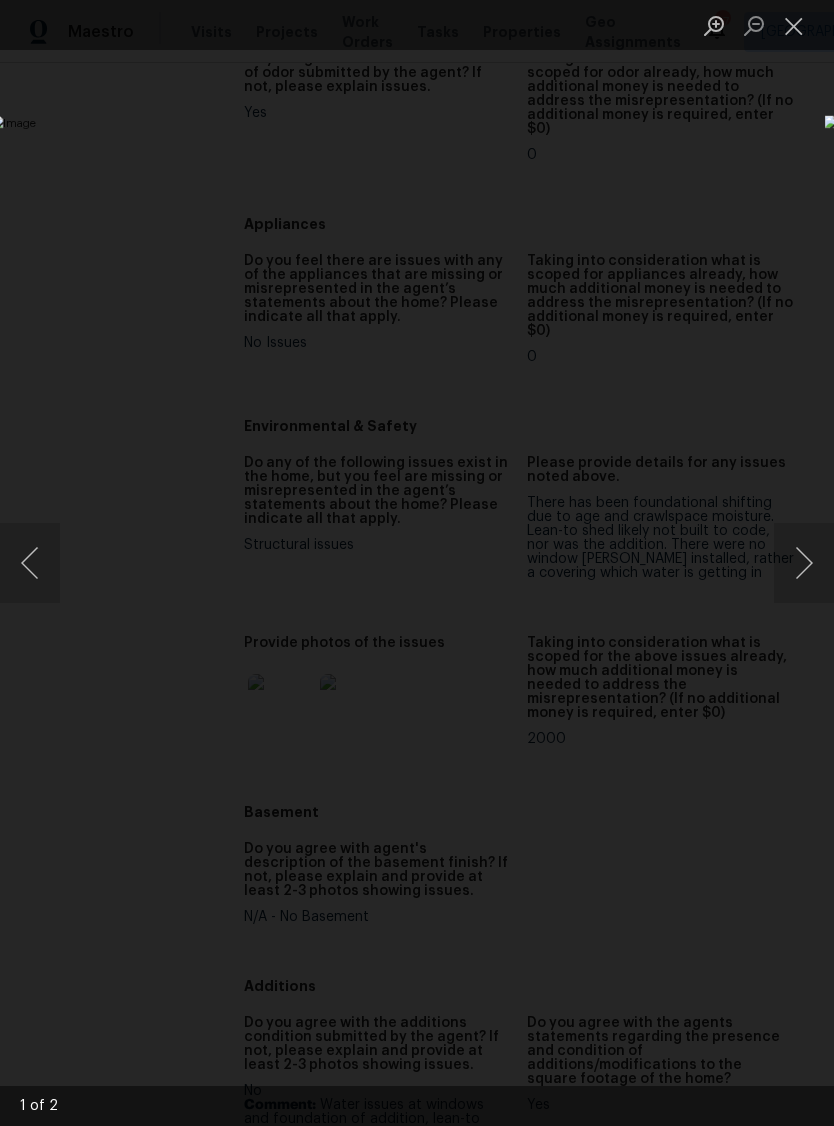 click at bounding box center [794, 25] 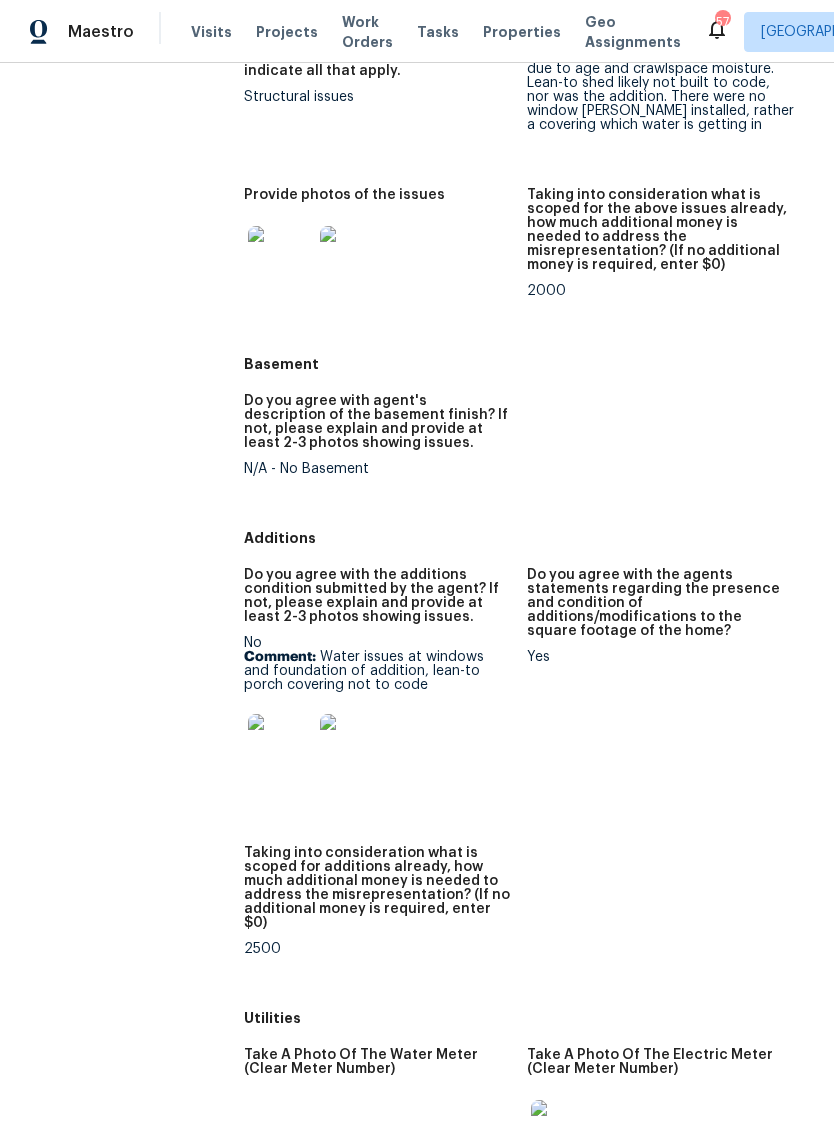scroll, scrollTop: 3127, scrollLeft: 0, axis: vertical 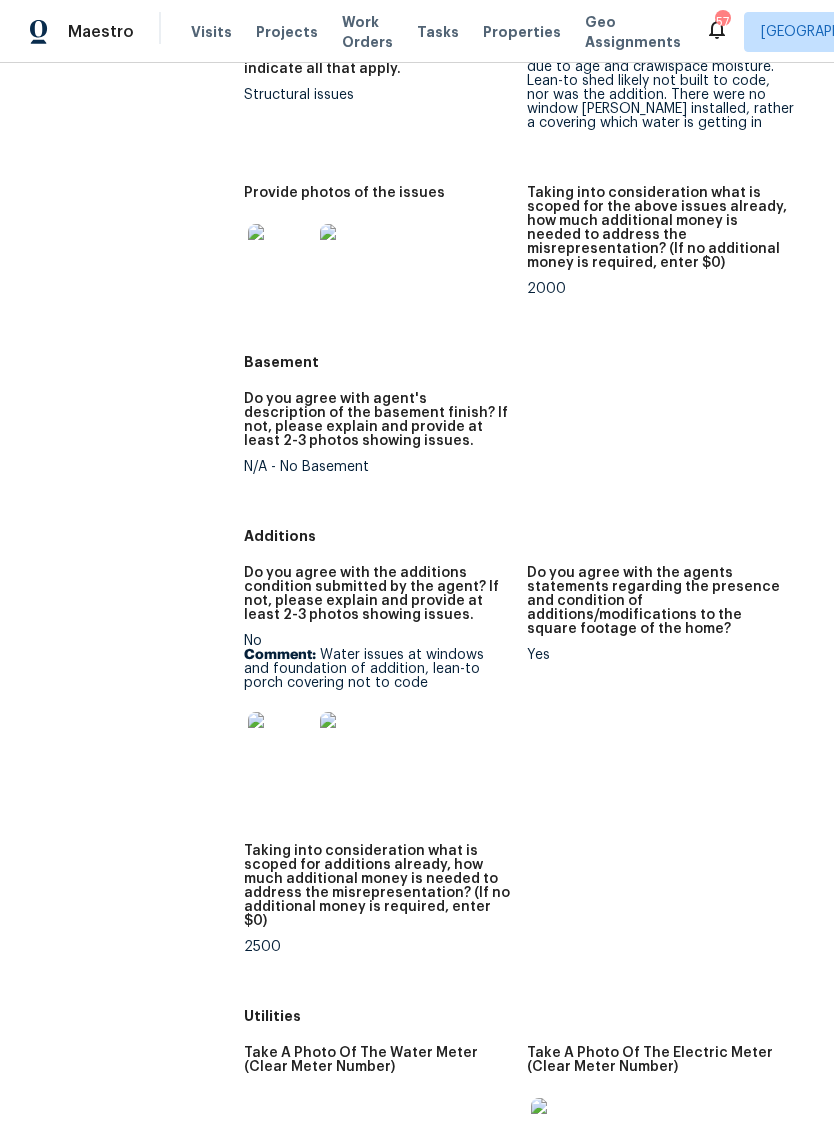click at bounding box center [280, 744] 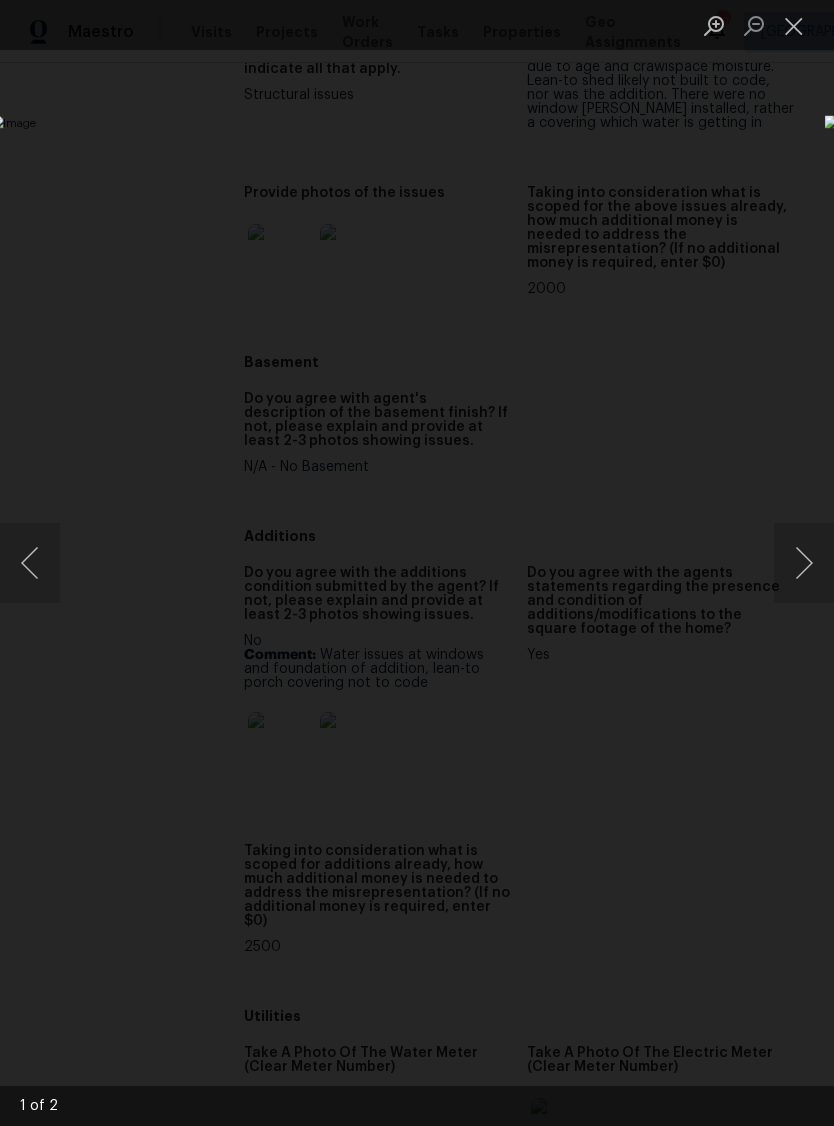 click at bounding box center (804, 563) 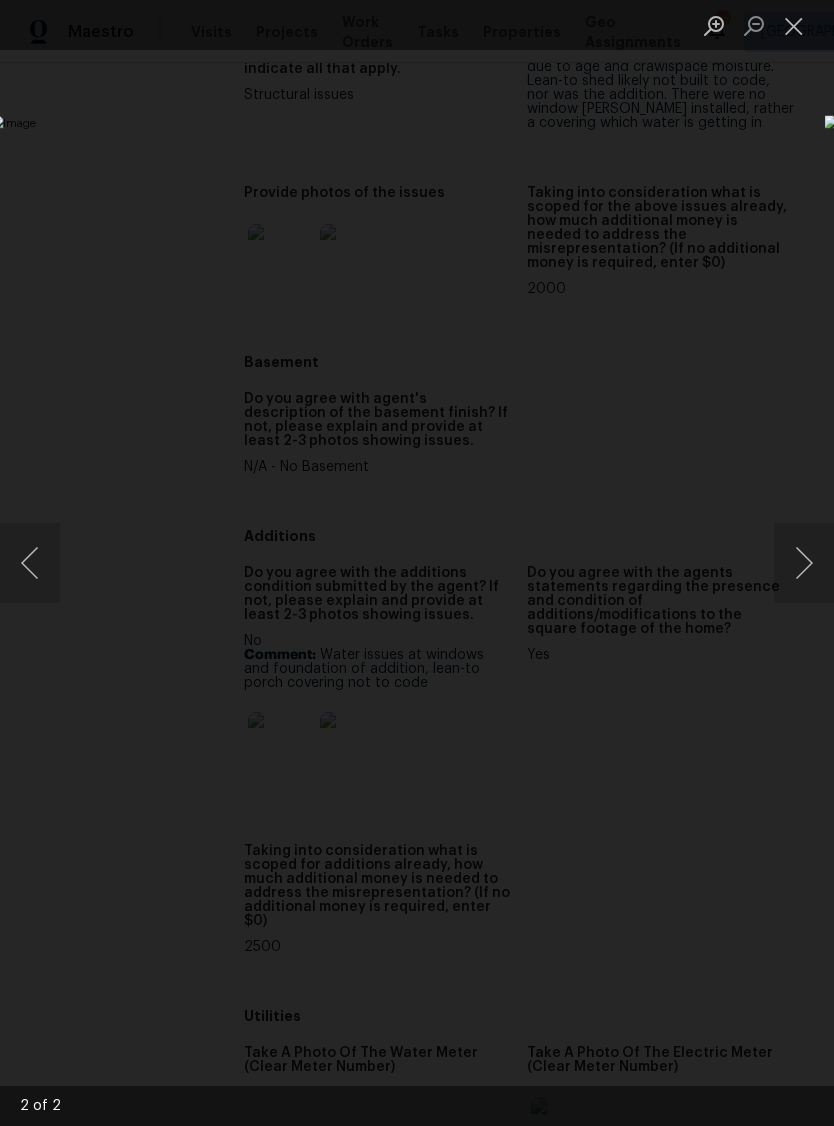 click at bounding box center (804, 563) 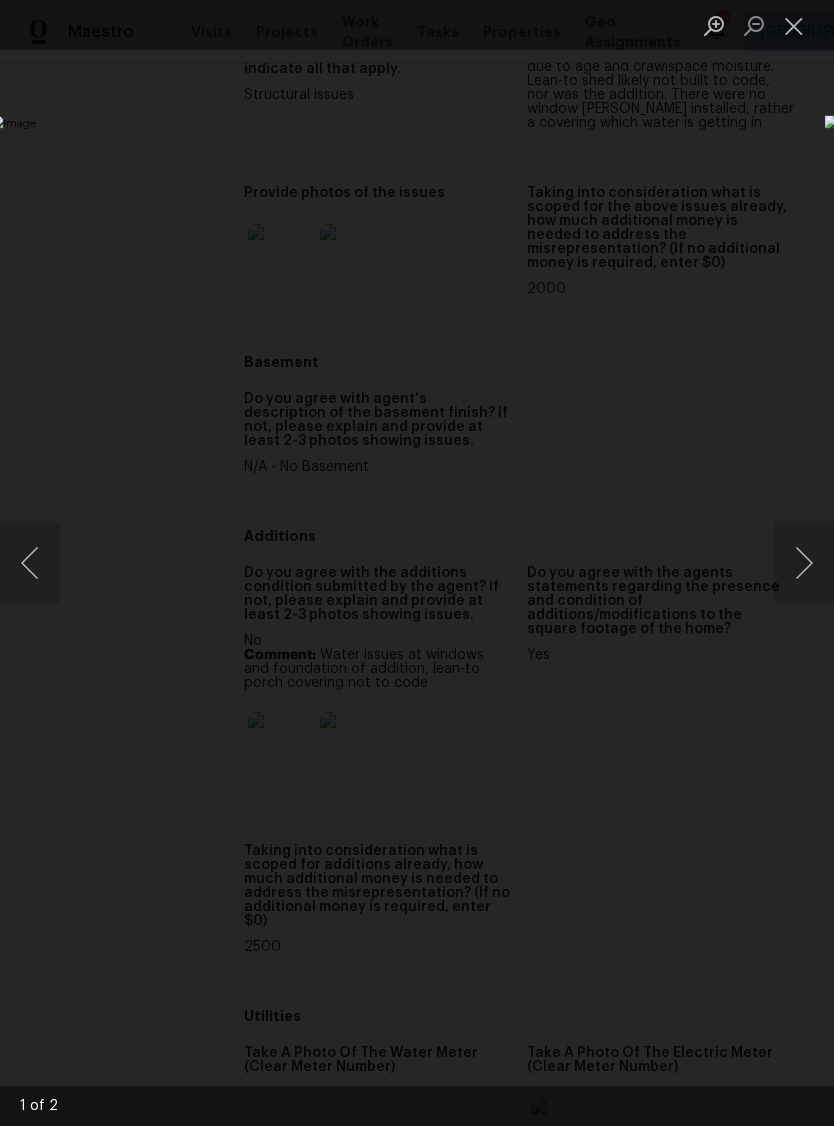 click at bounding box center (794, 25) 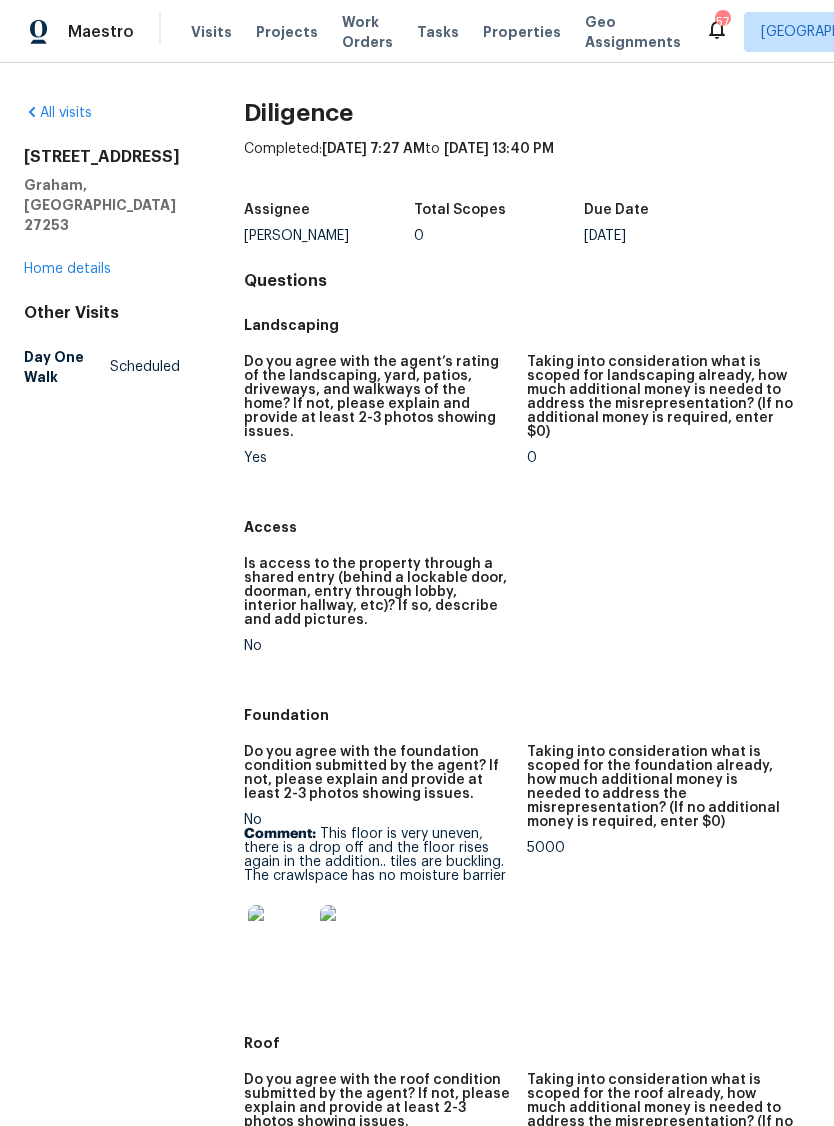 scroll, scrollTop: 0, scrollLeft: 0, axis: both 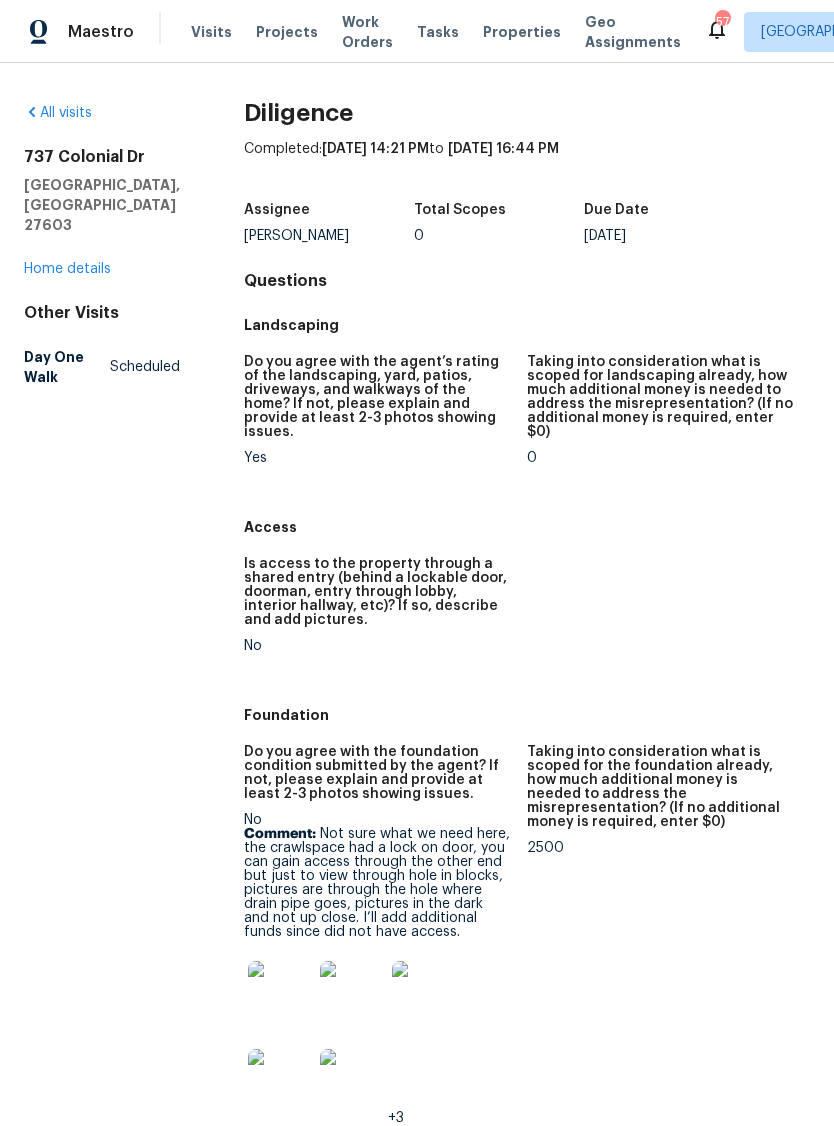 click at bounding box center [280, 993] 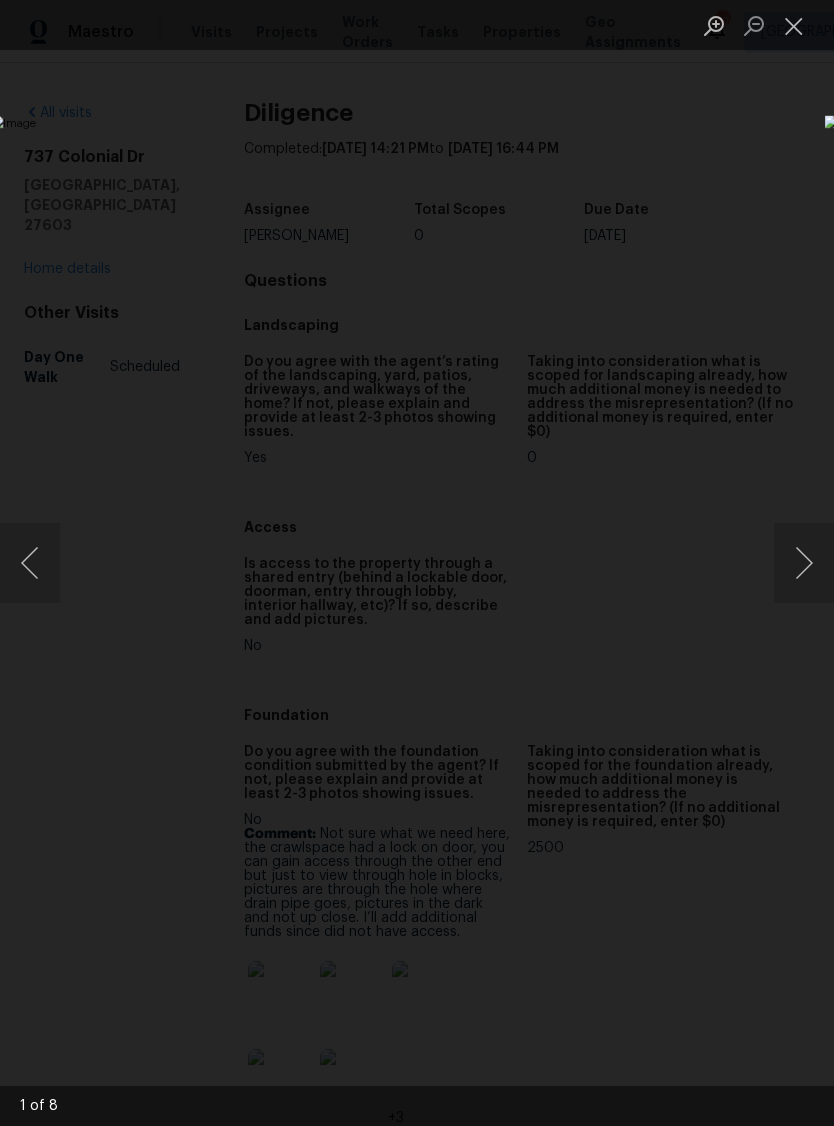 click at bounding box center [804, 563] 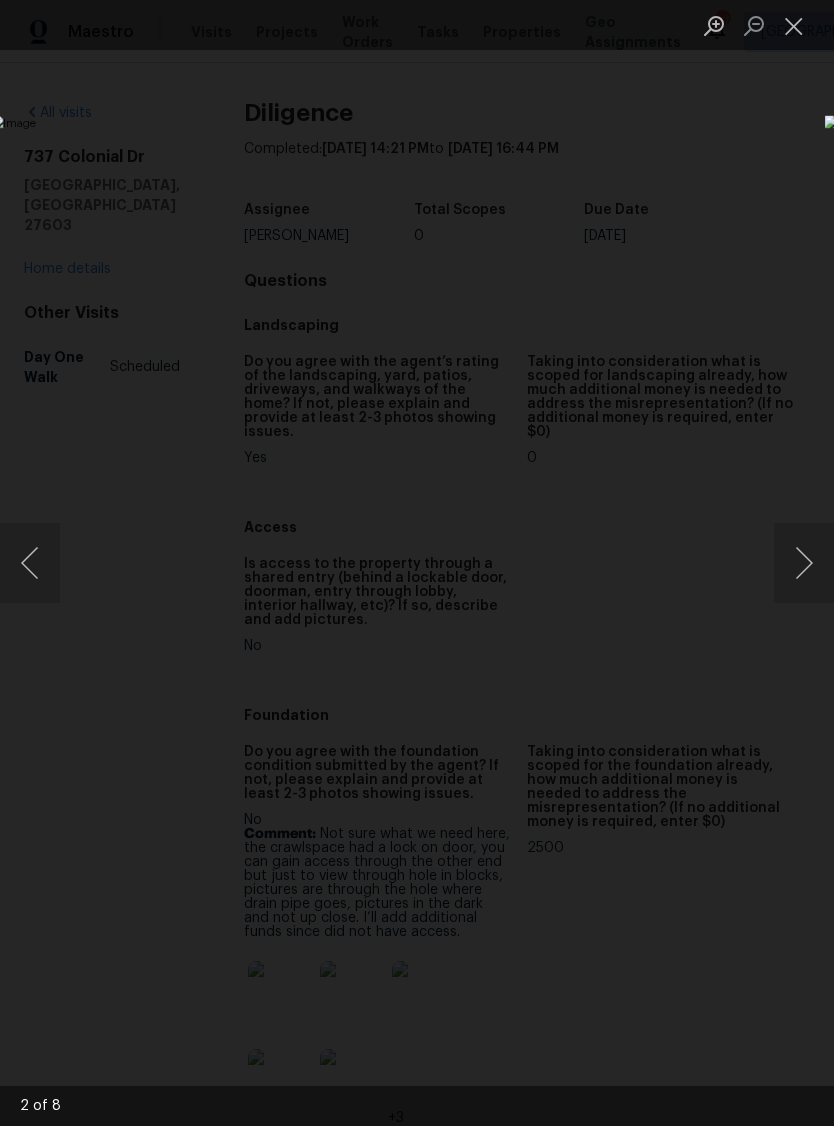 click at bounding box center (804, 563) 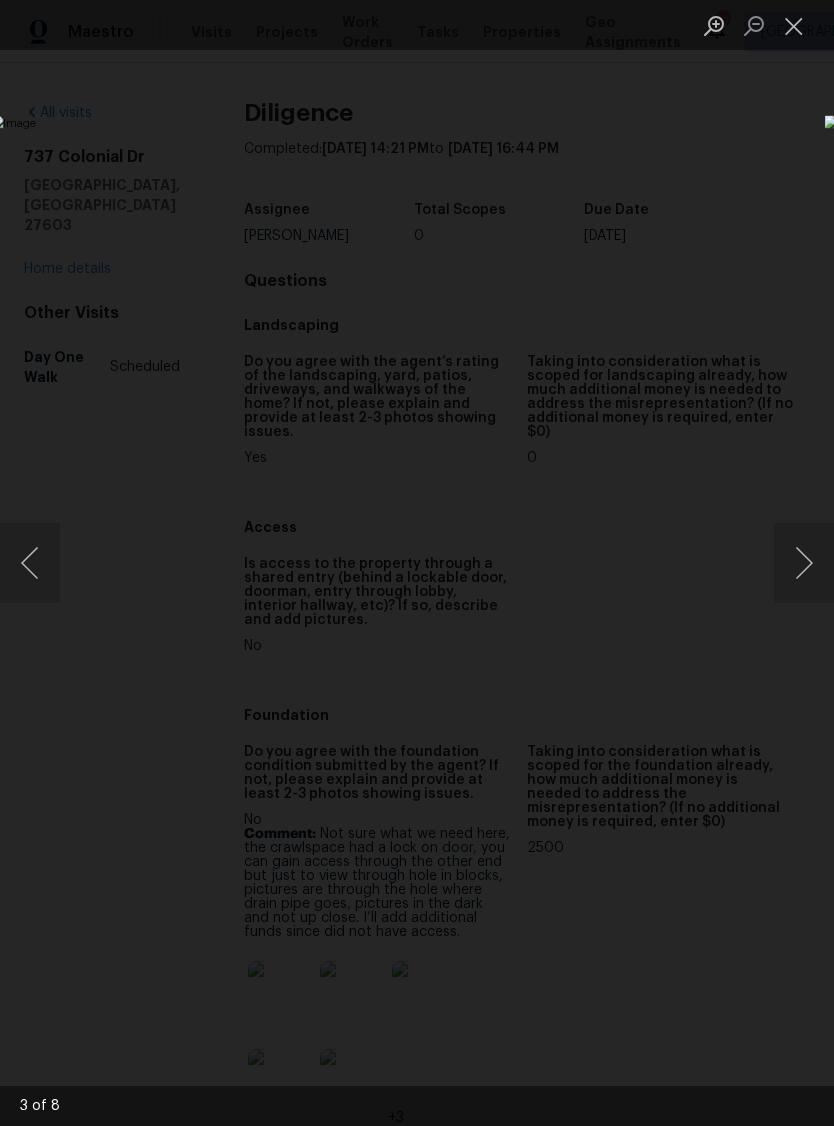 click at bounding box center (804, 563) 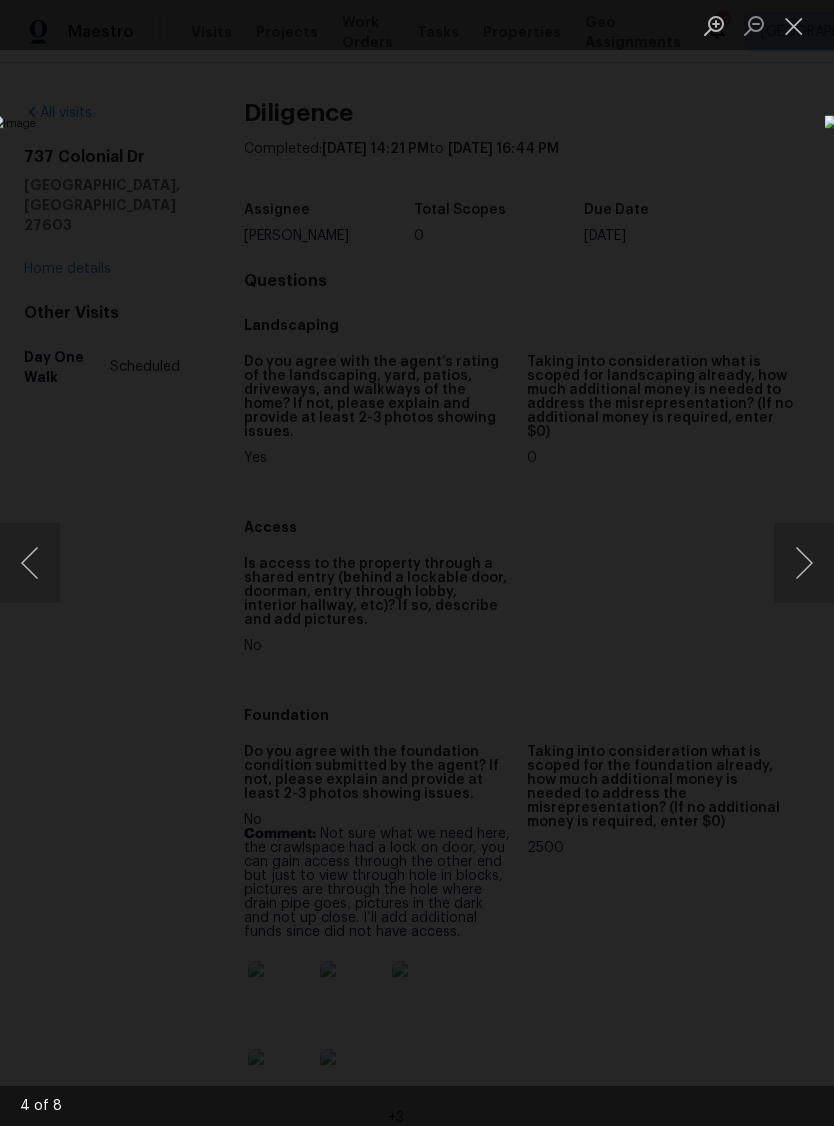 click at bounding box center (804, 563) 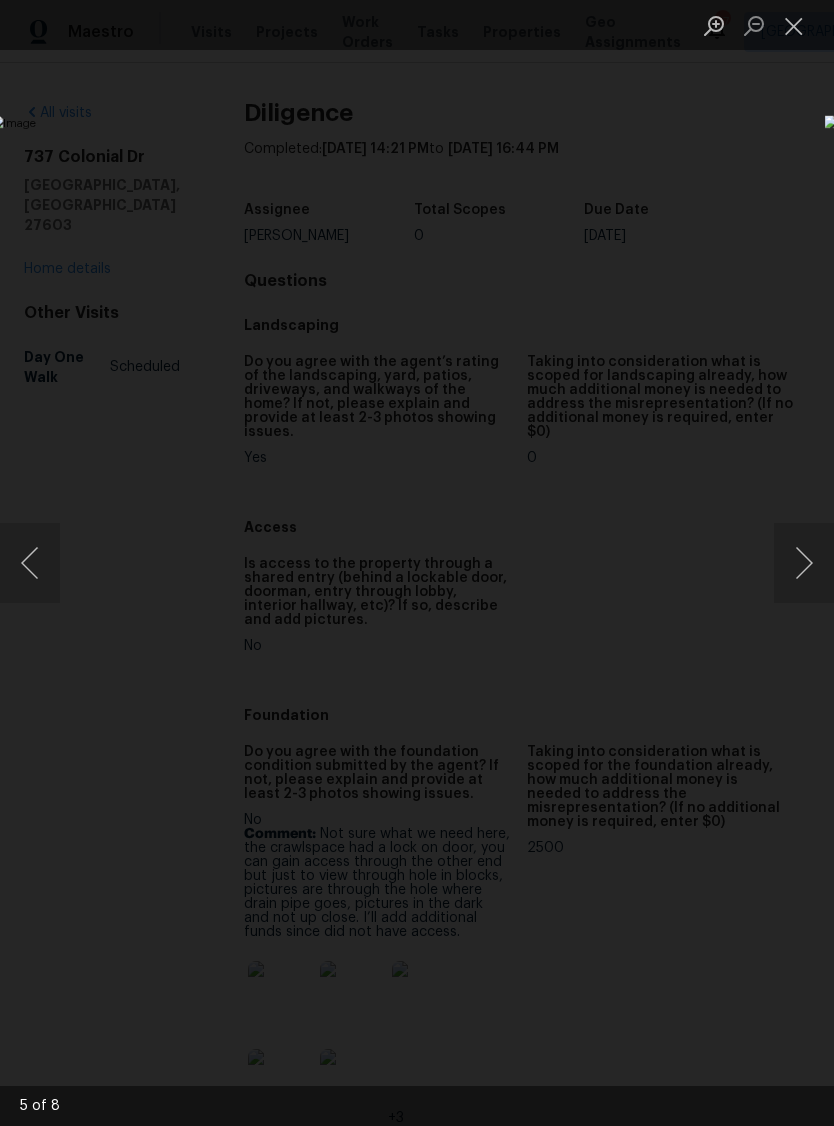 click at bounding box center [804, 563] 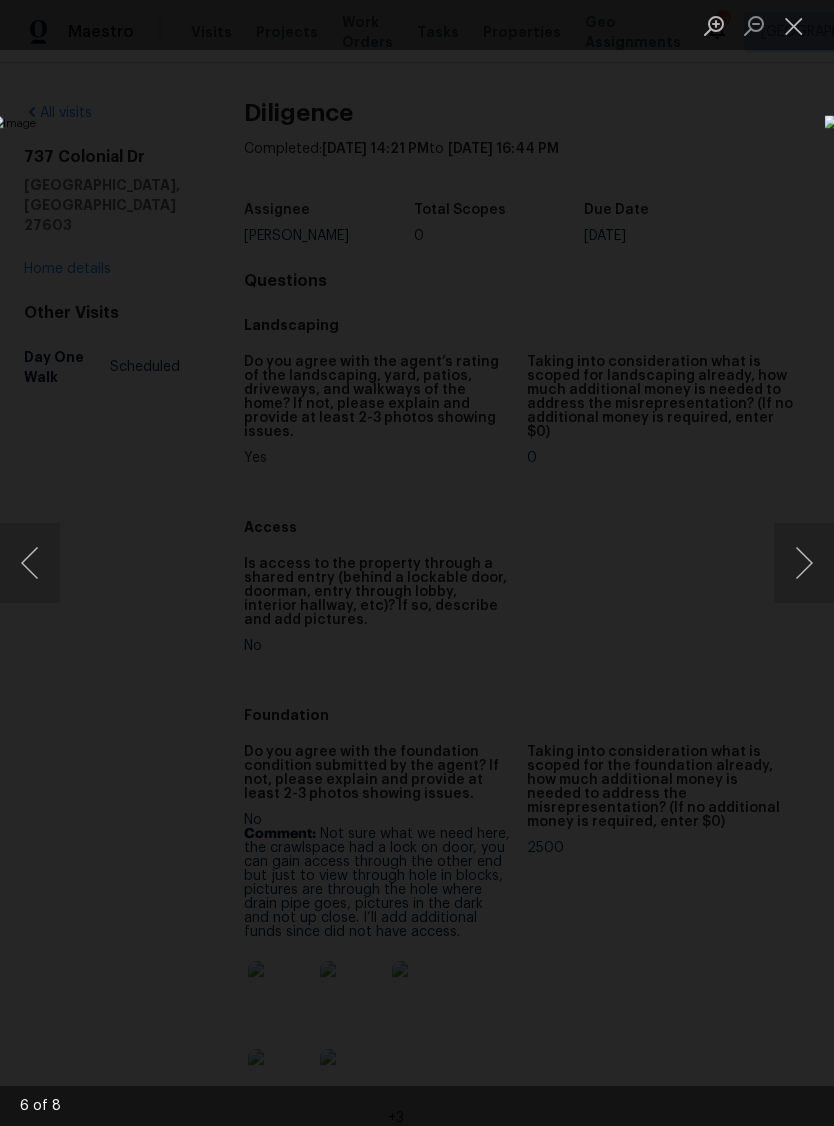 click at bounding box center (794, 25) 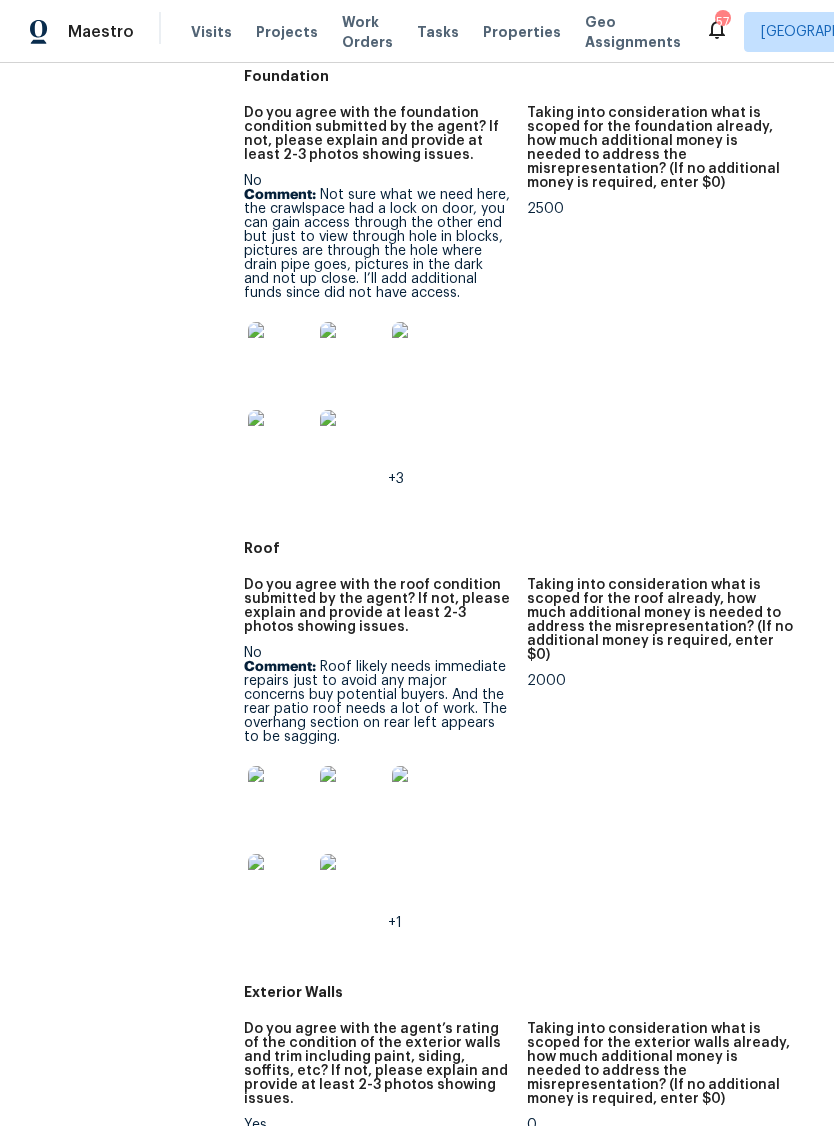 scroll, scrollTop: 649, scrollLeft: 0, axis: vertical 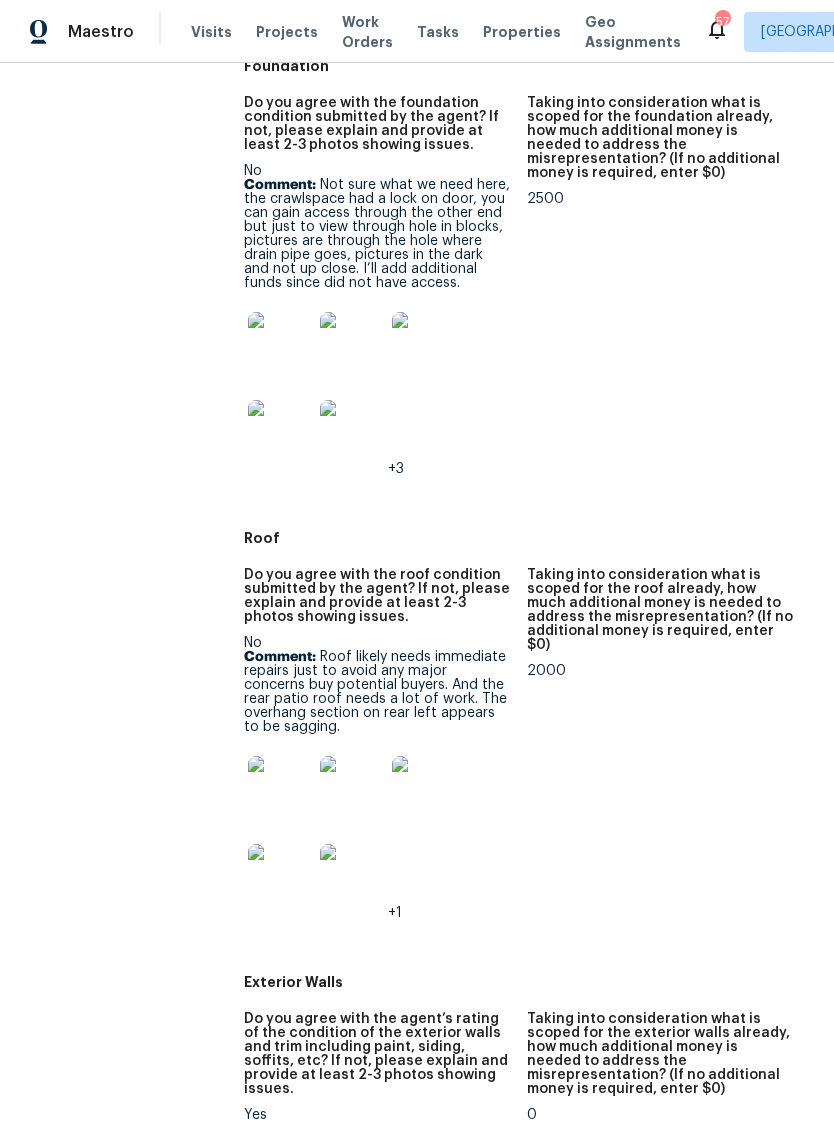 click at bounding box center (280, 788) 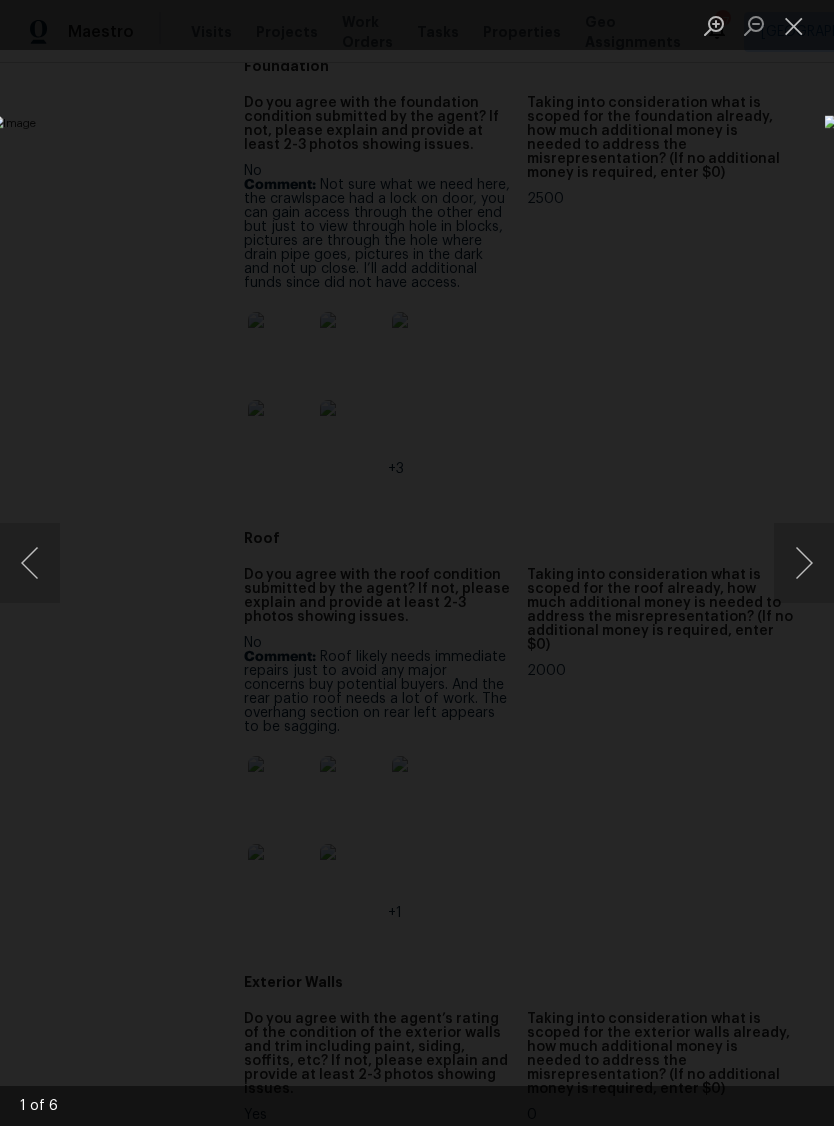 click at bounding box center [804, 563] 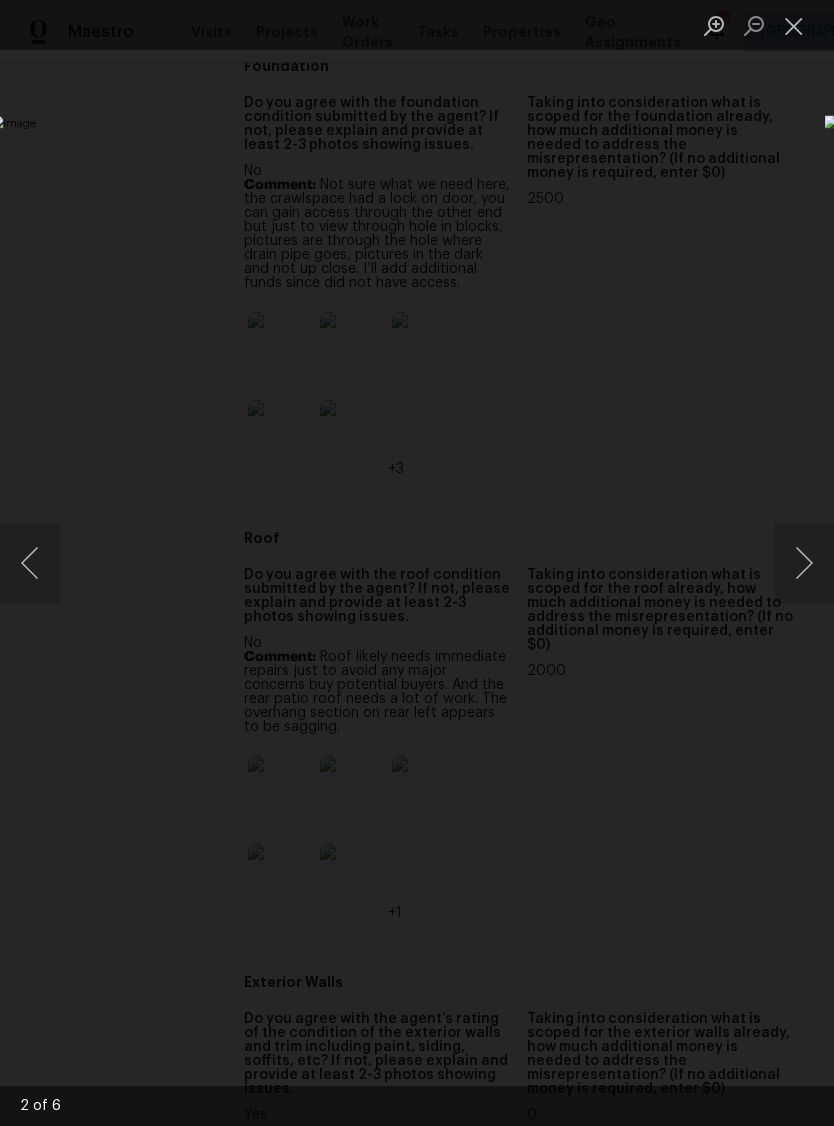 click at bounding box center (804, 563) 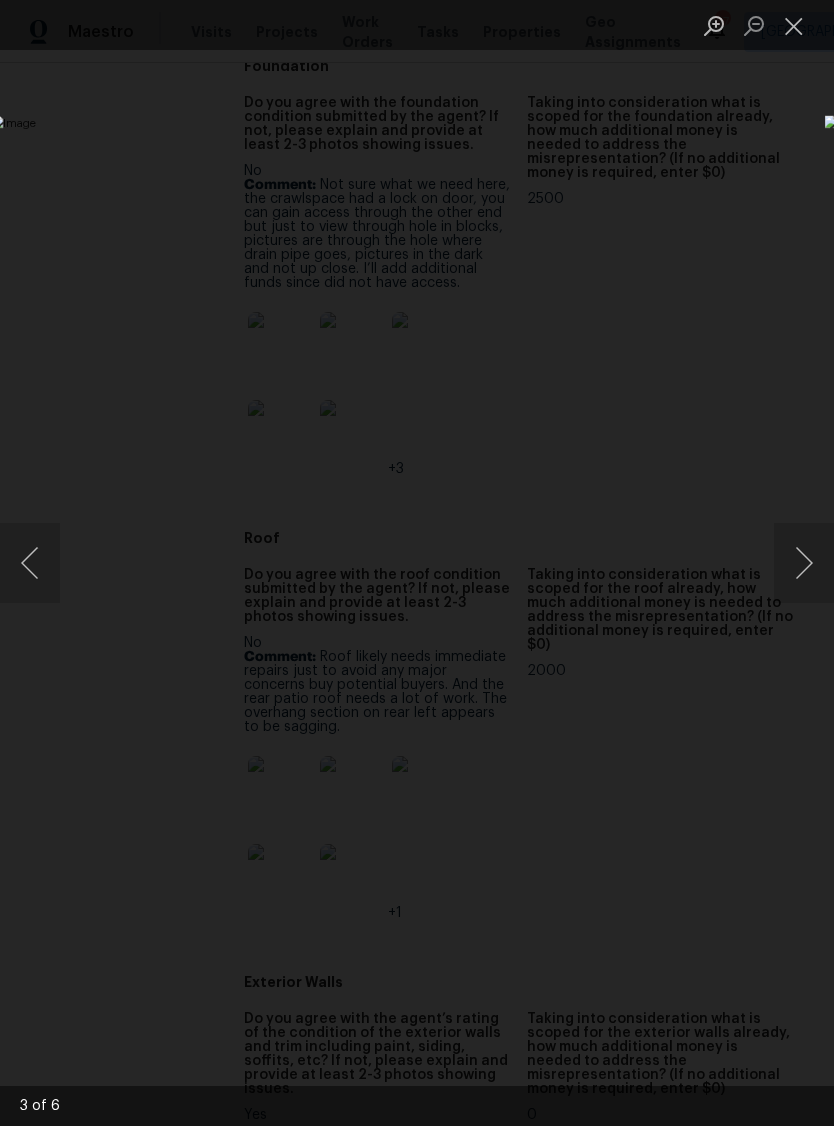 click at bounding box center [804, 563] 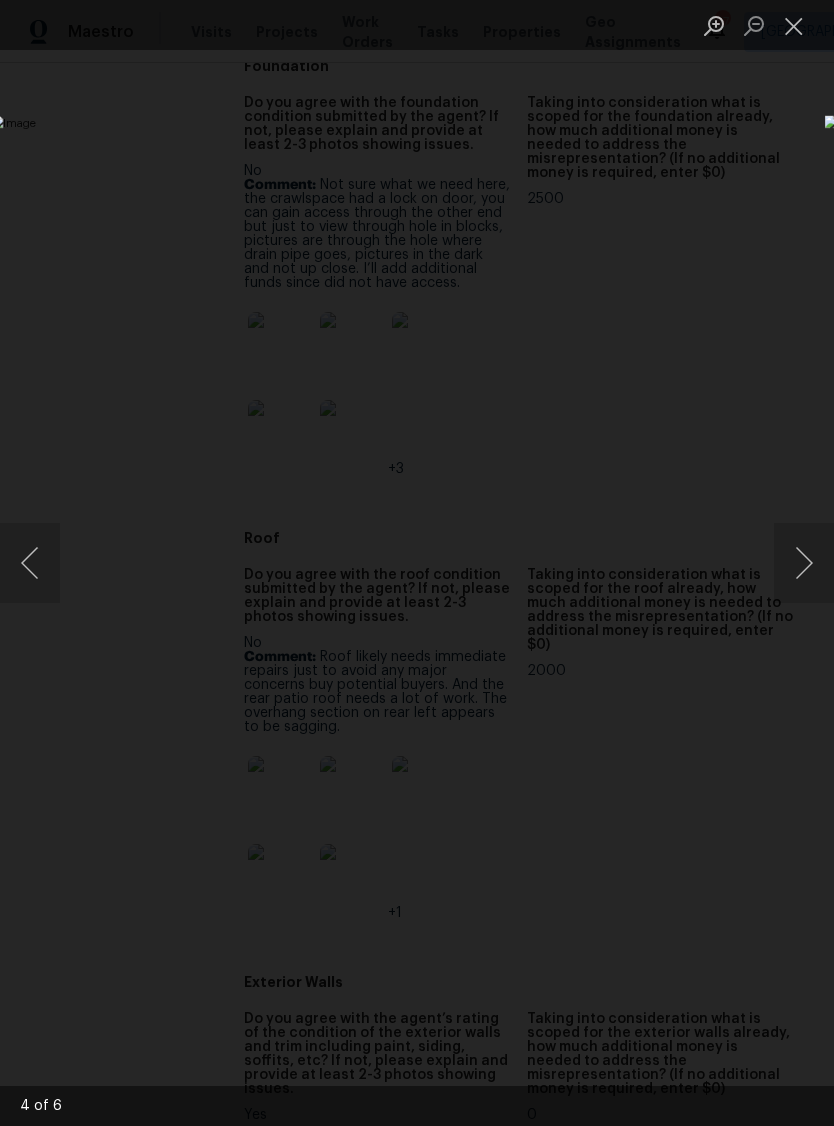 click at bounding box center (804, 563) 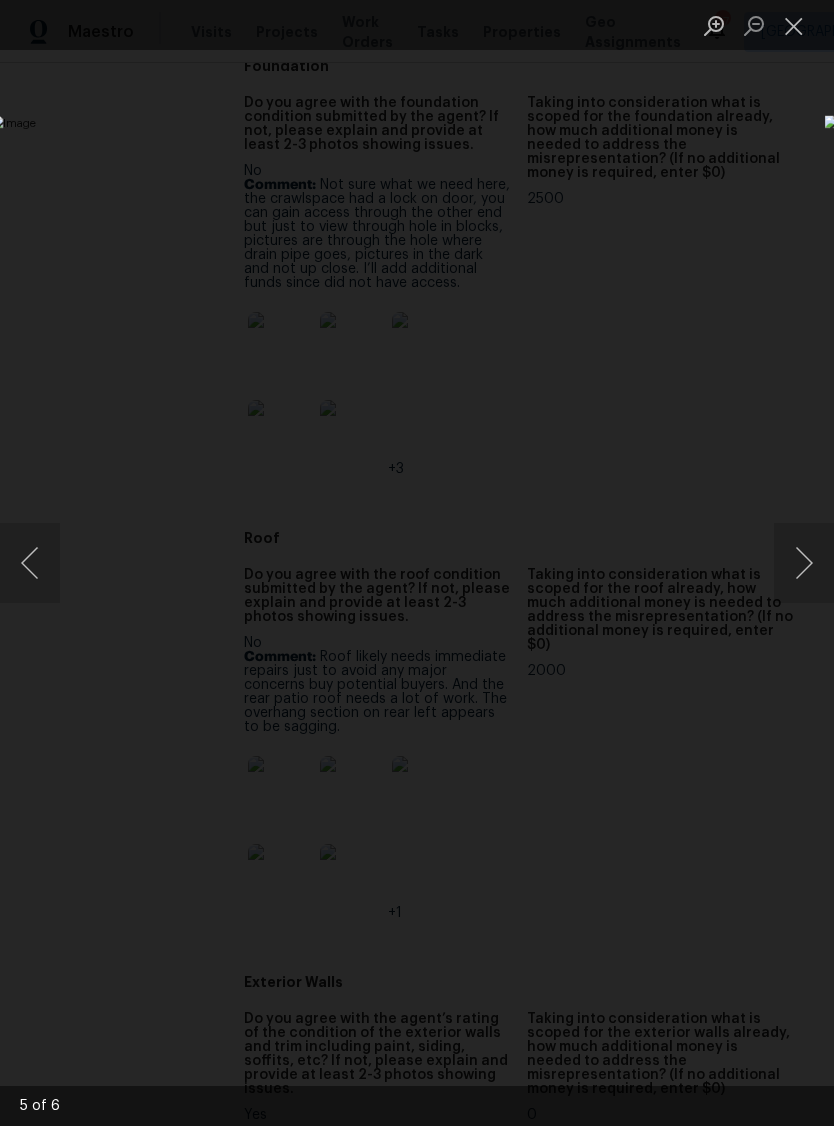 click at bounding box center [804, 563] 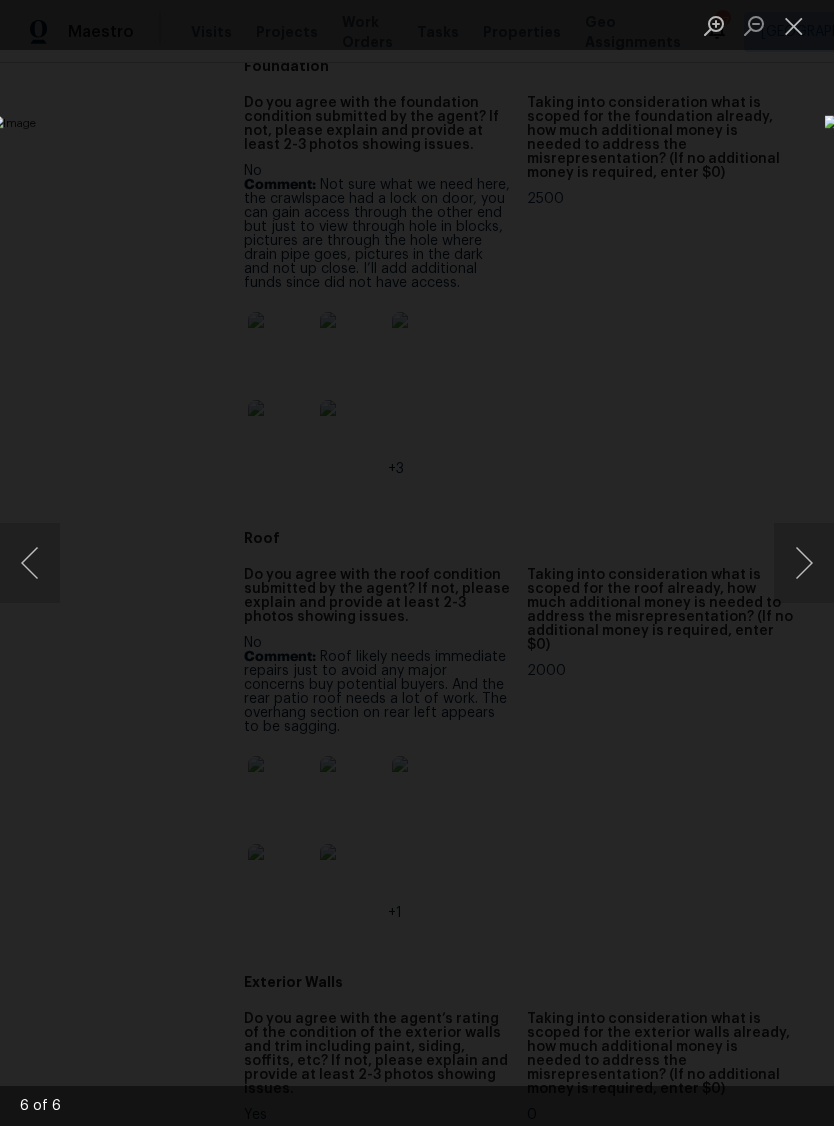click at bounding box center [804, 563] 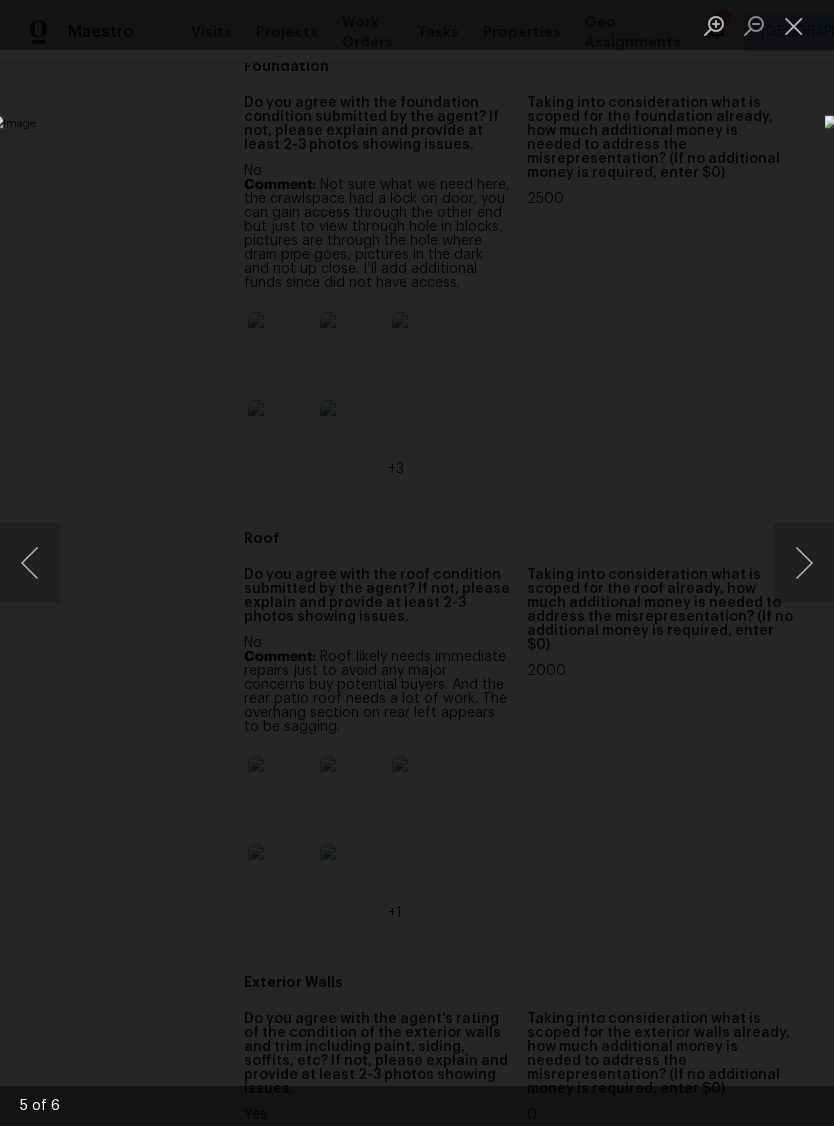 click at bounding box center [804, 563] 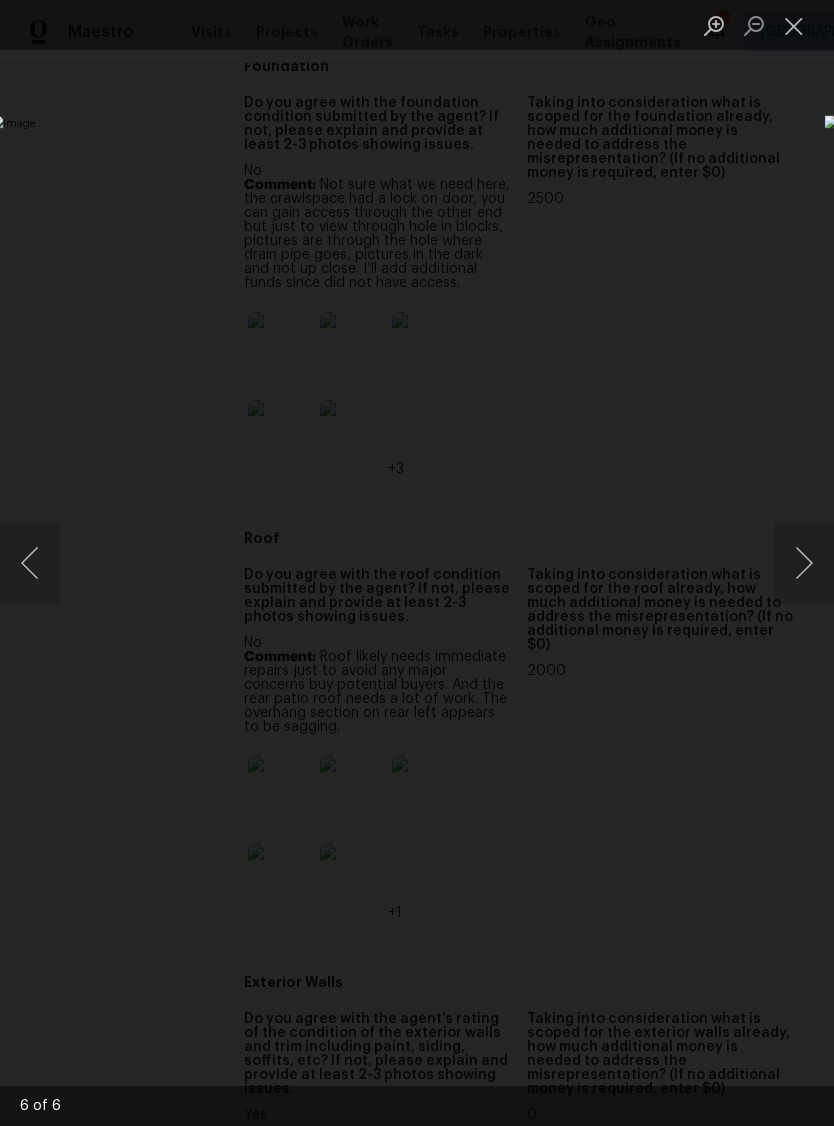 click at bounding box center (794, 25) 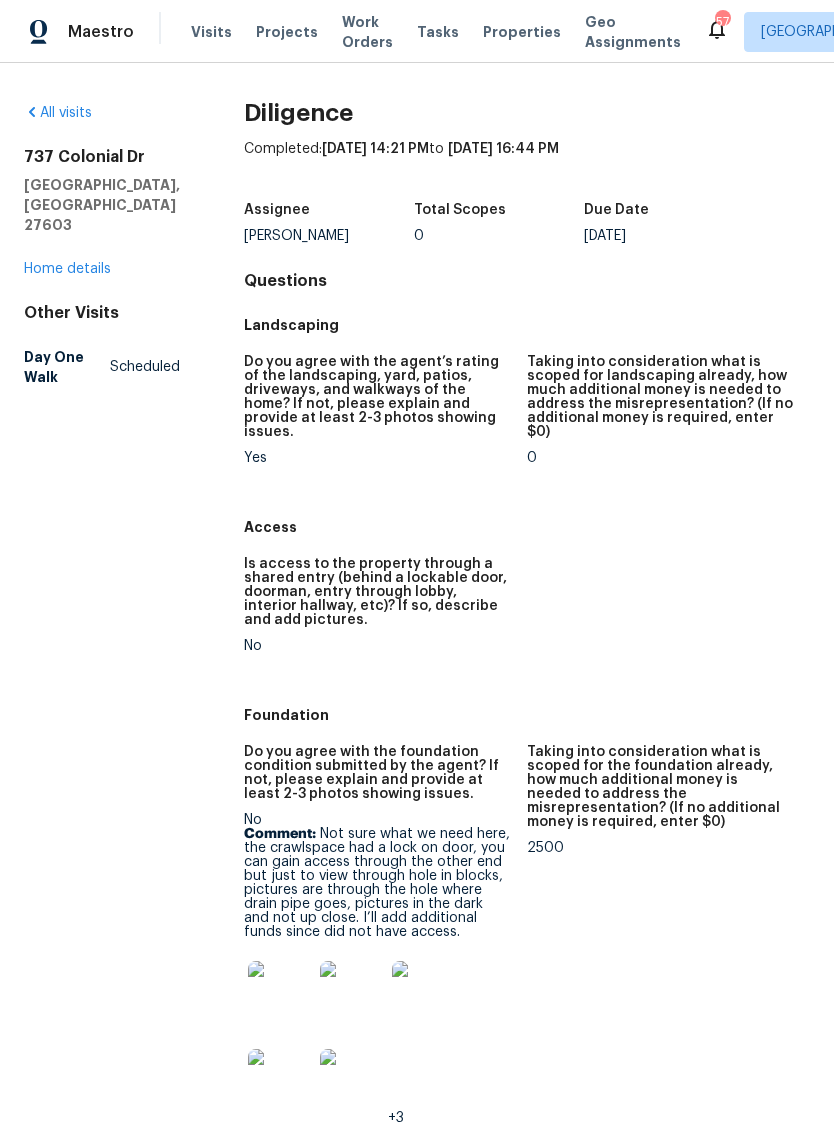 scroll, scrollTop: 0, scrollLeft: 0, axis: both 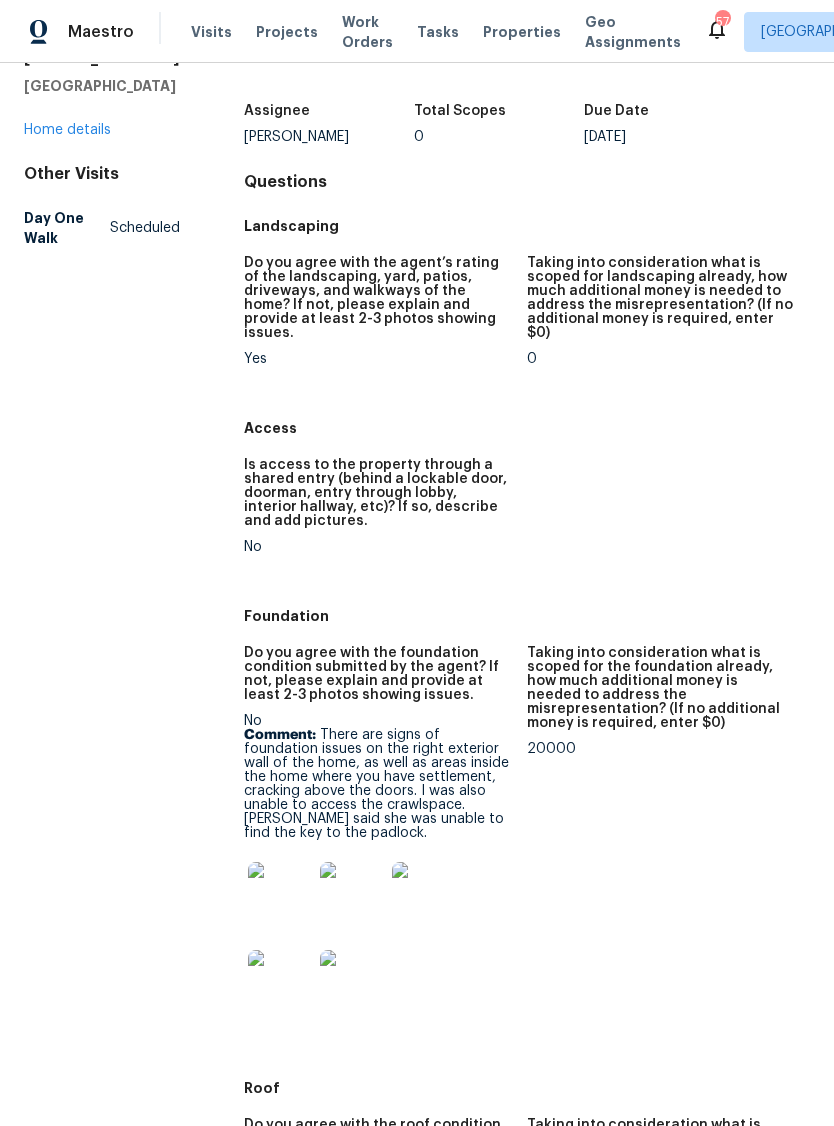 click at bounding box center [280, 894] 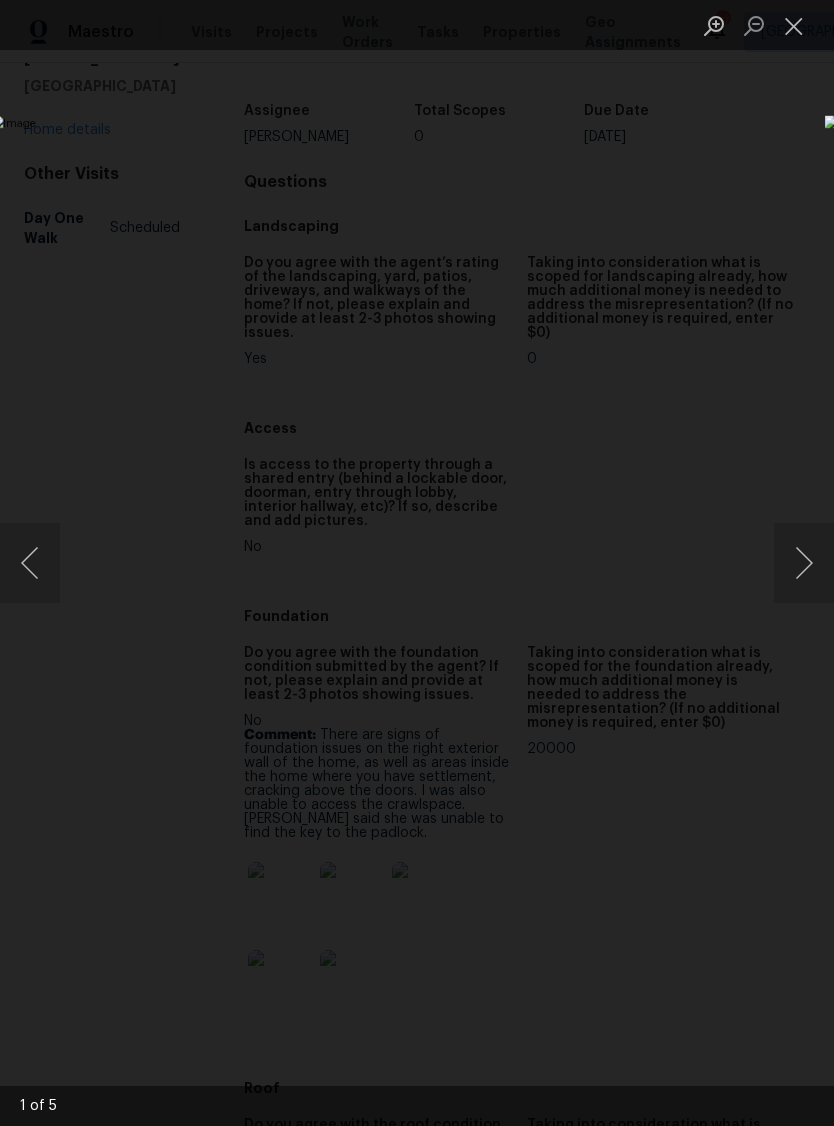 click at bounding box center [804, 563] 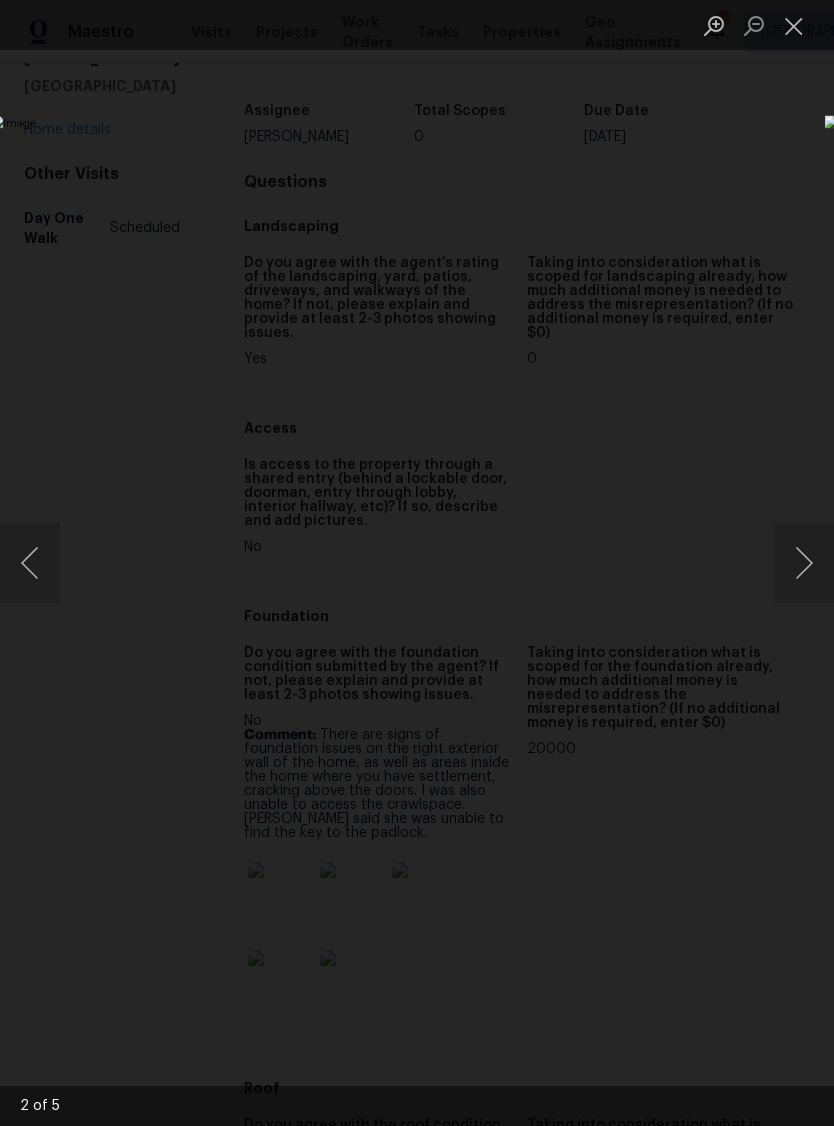 click at bounding box center (30, 563) 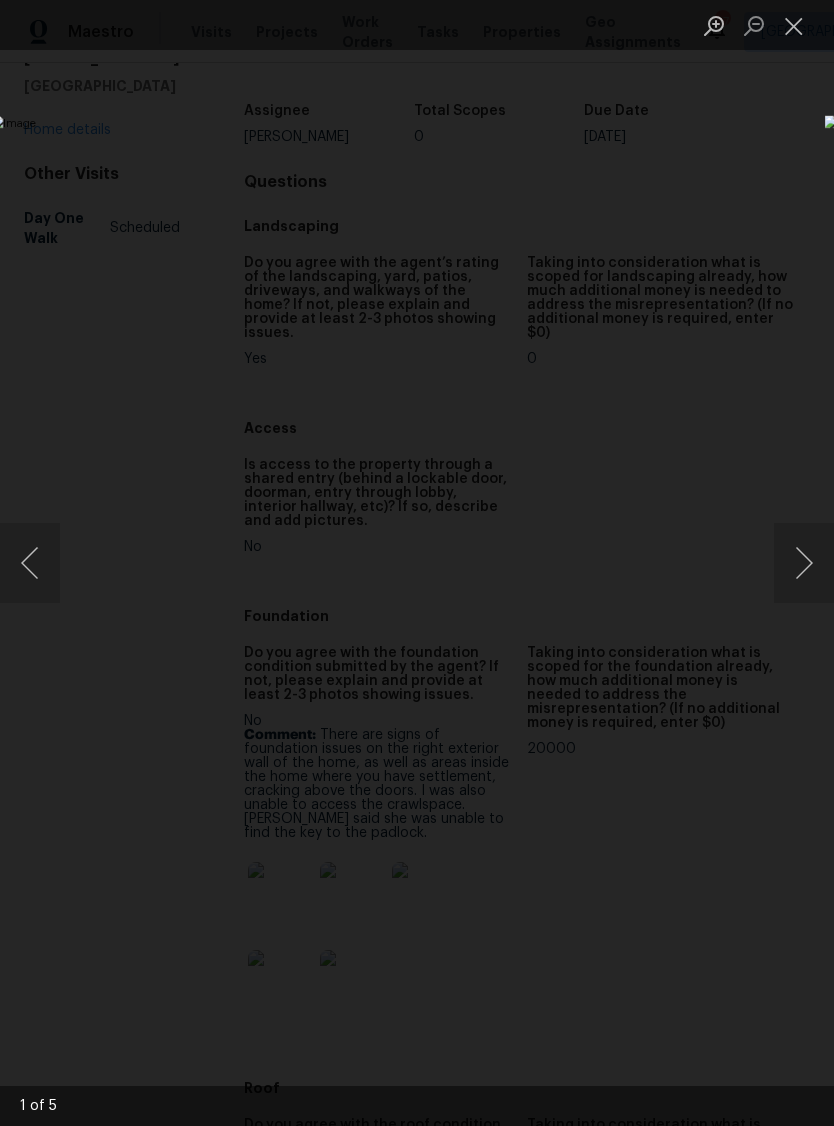 click at bounding box center (804, 563) 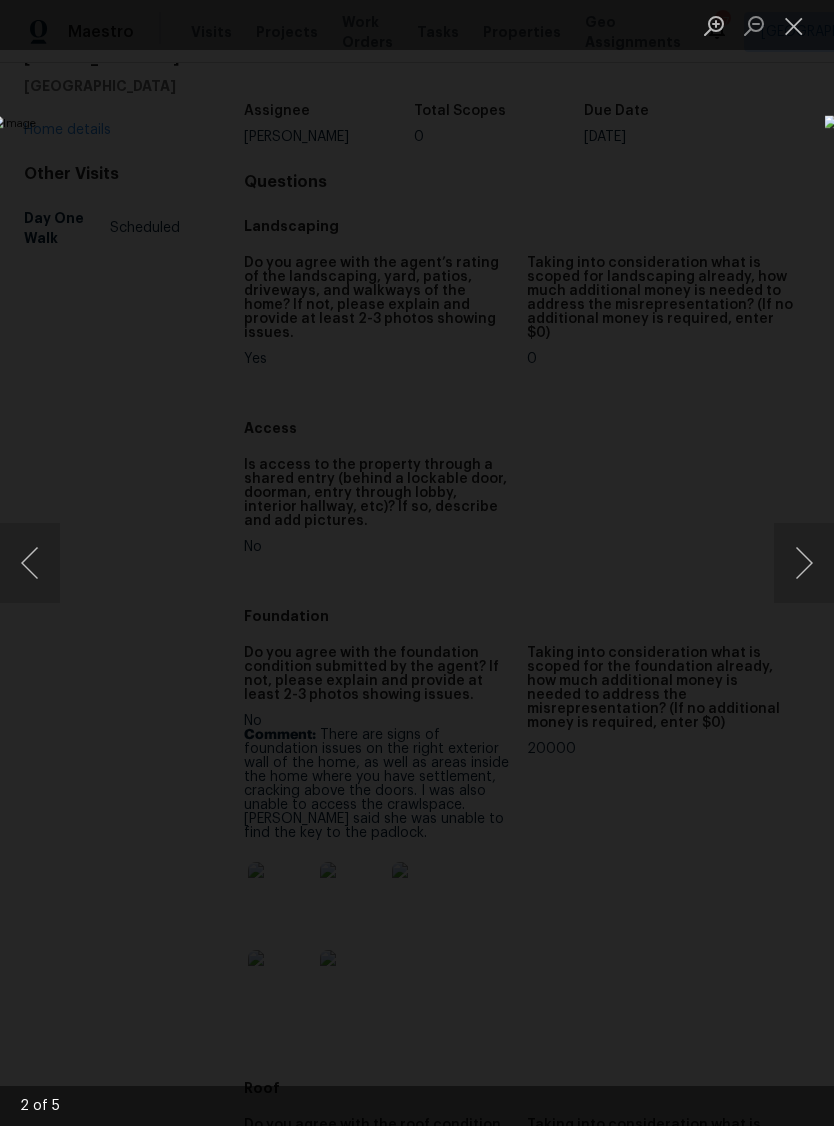 click at bounding box center [804, 563] 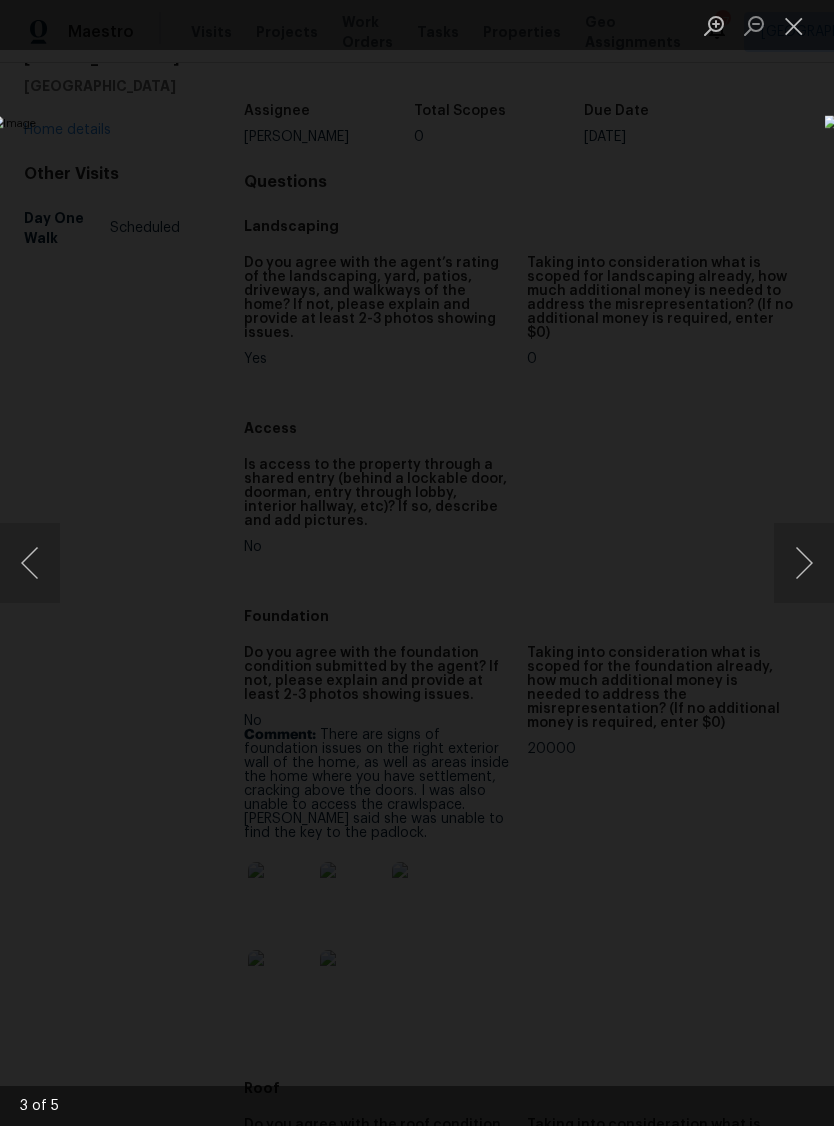 click at bounding box center (804, 563) 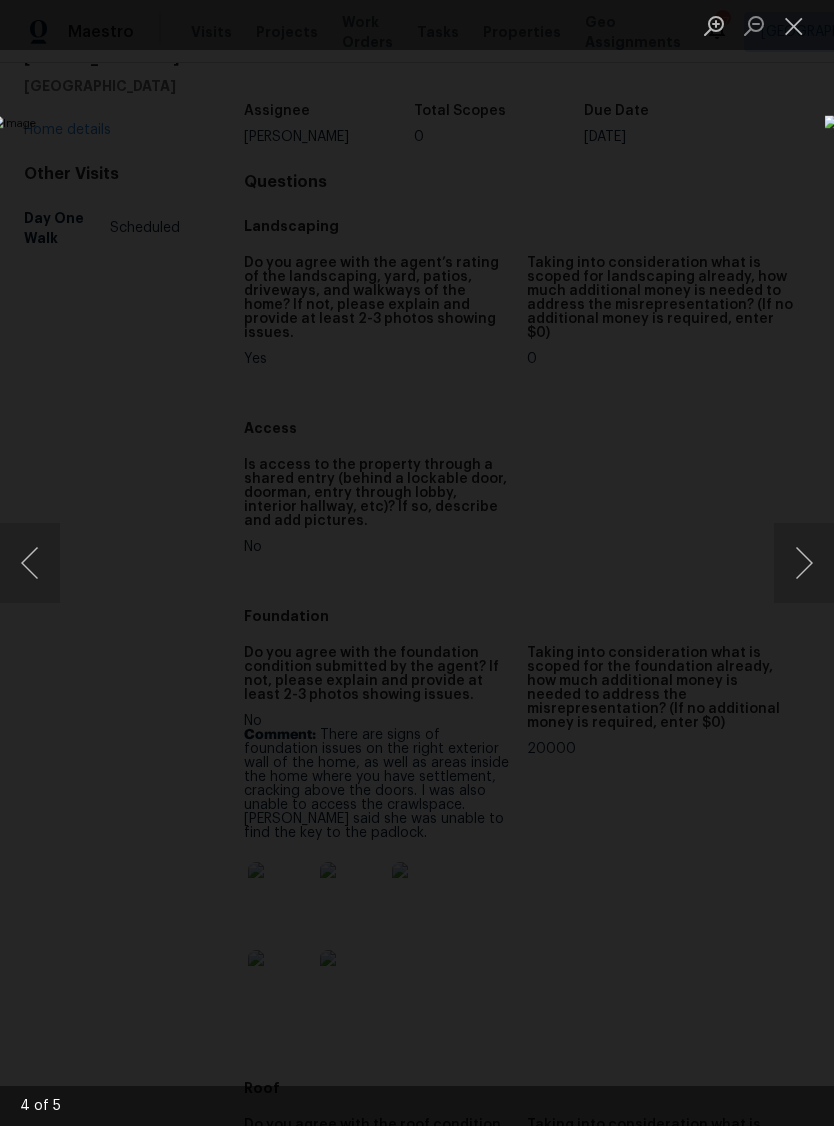 click at bounding box center (804, 563) 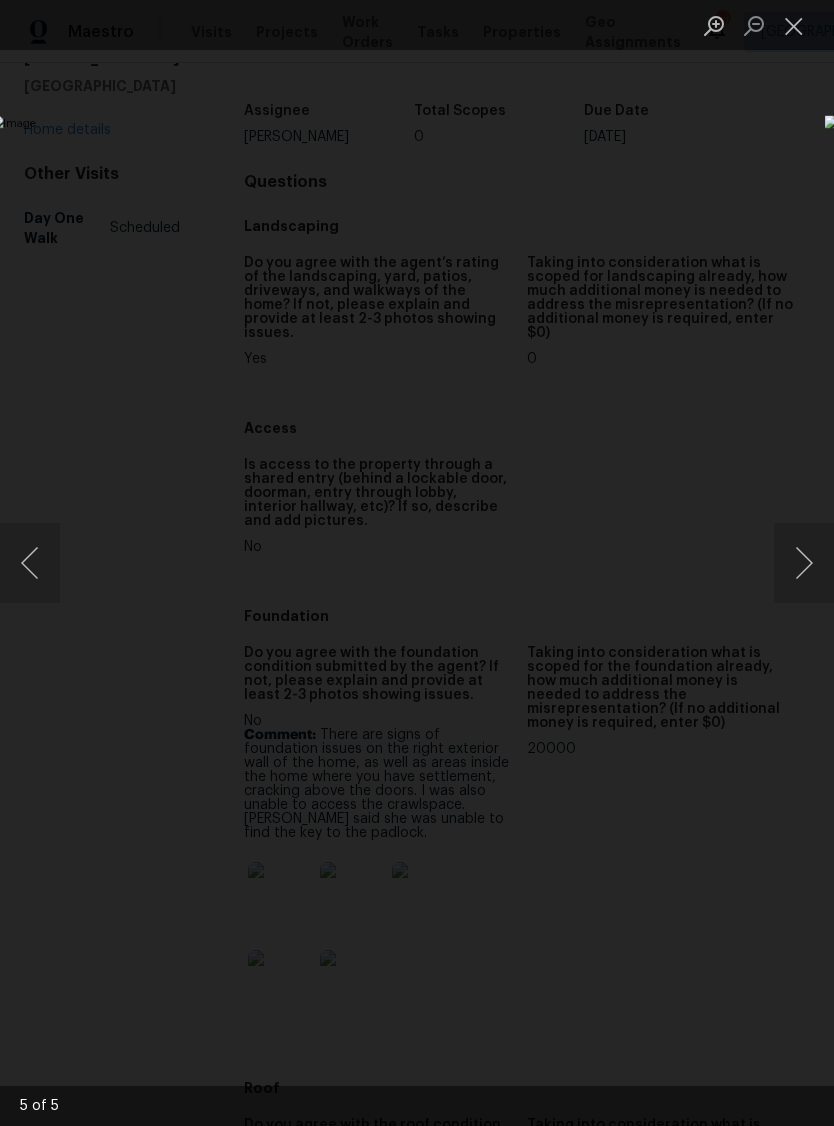click at bounding box center (804, 563) 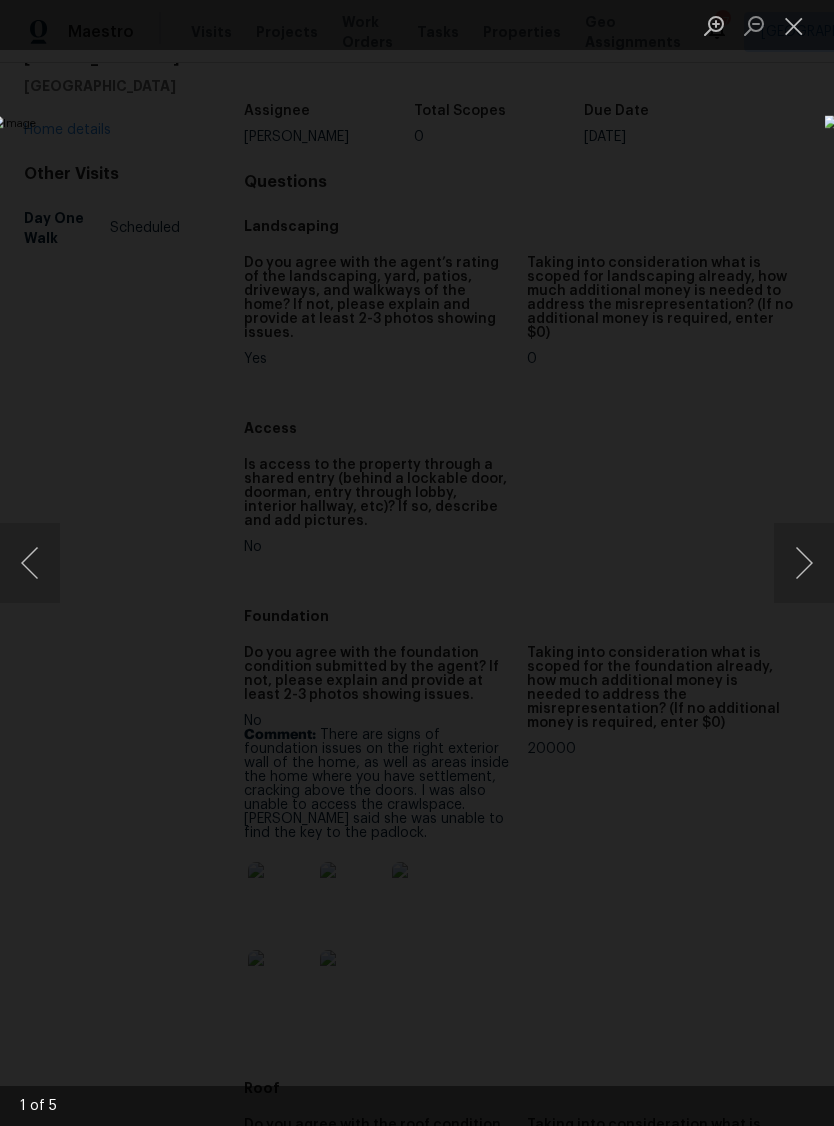 click at bounding box center (804, 563) 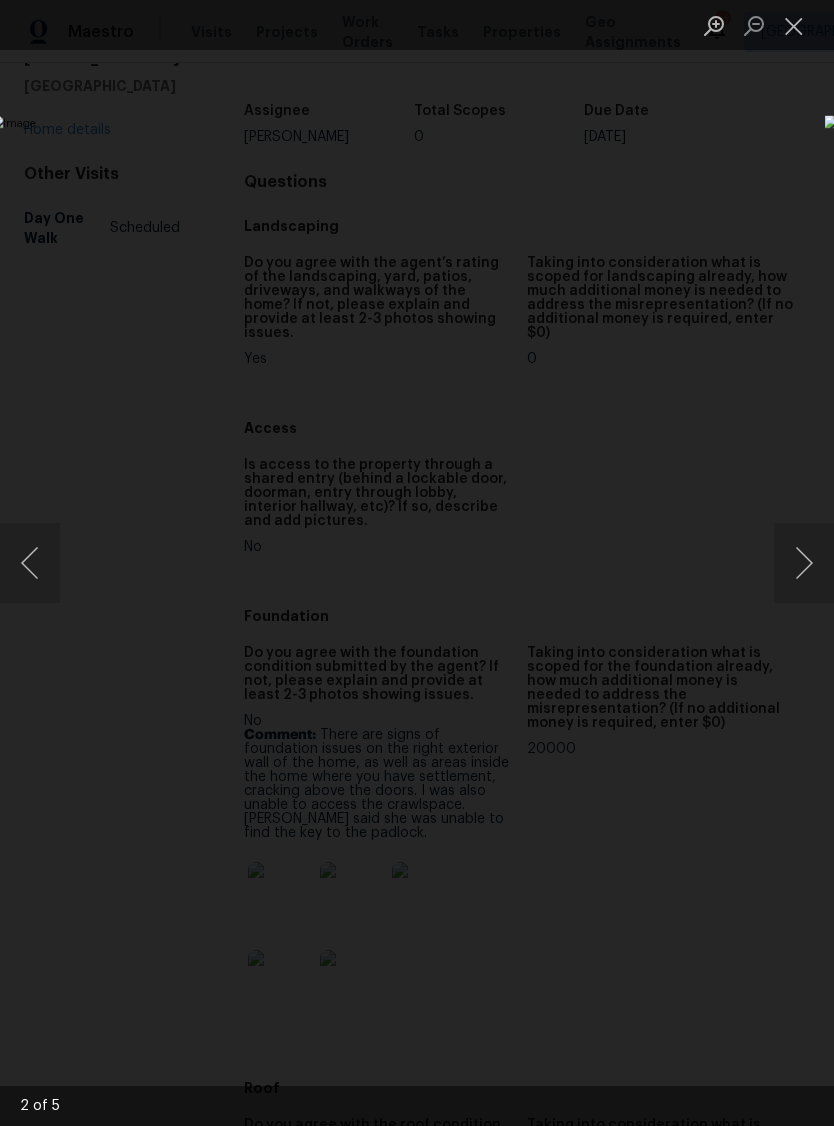 click at bounding box center [804, 563] 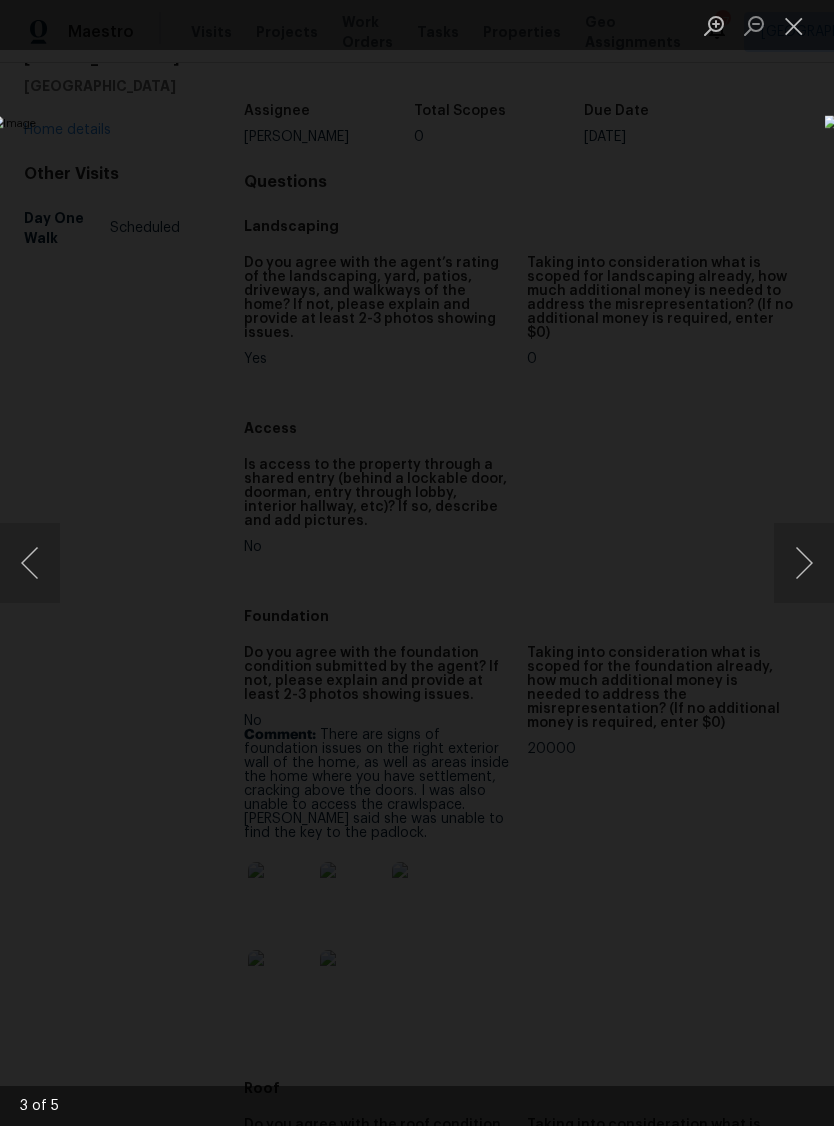 click at bounding box center [794, 25] 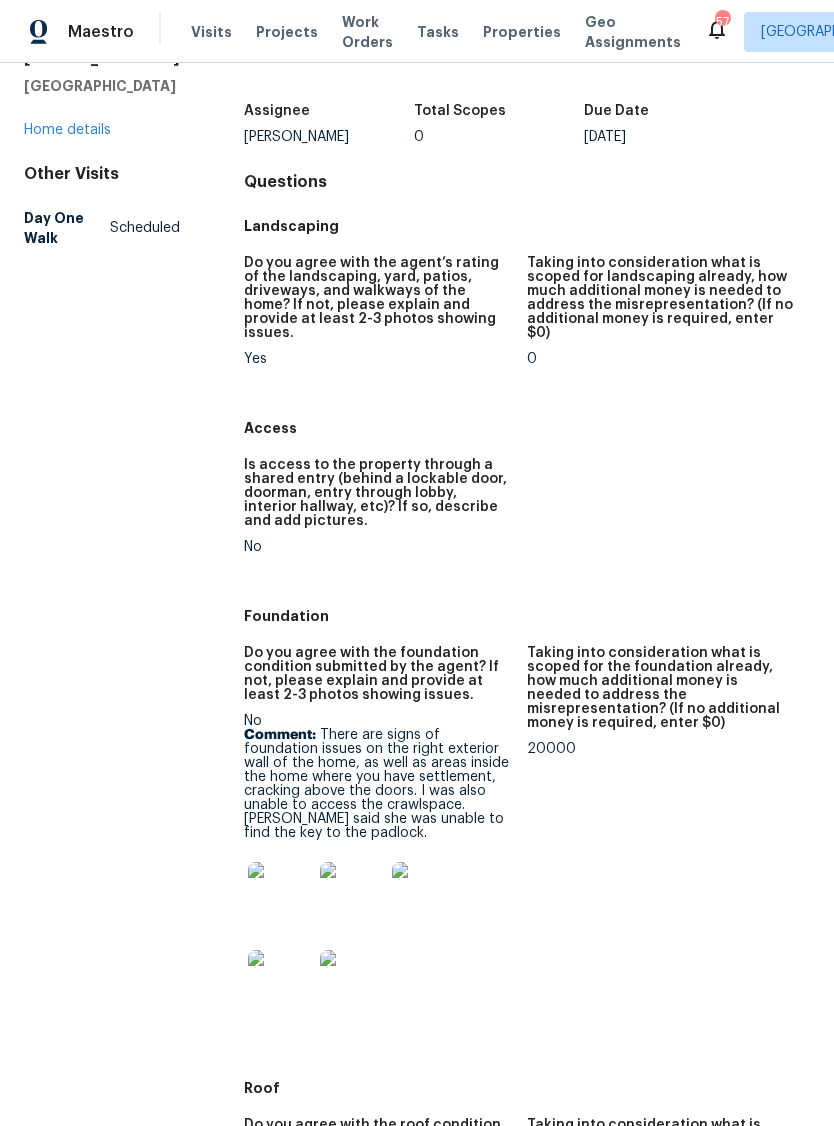 click on "Home details" at bounding box center [67, 130] 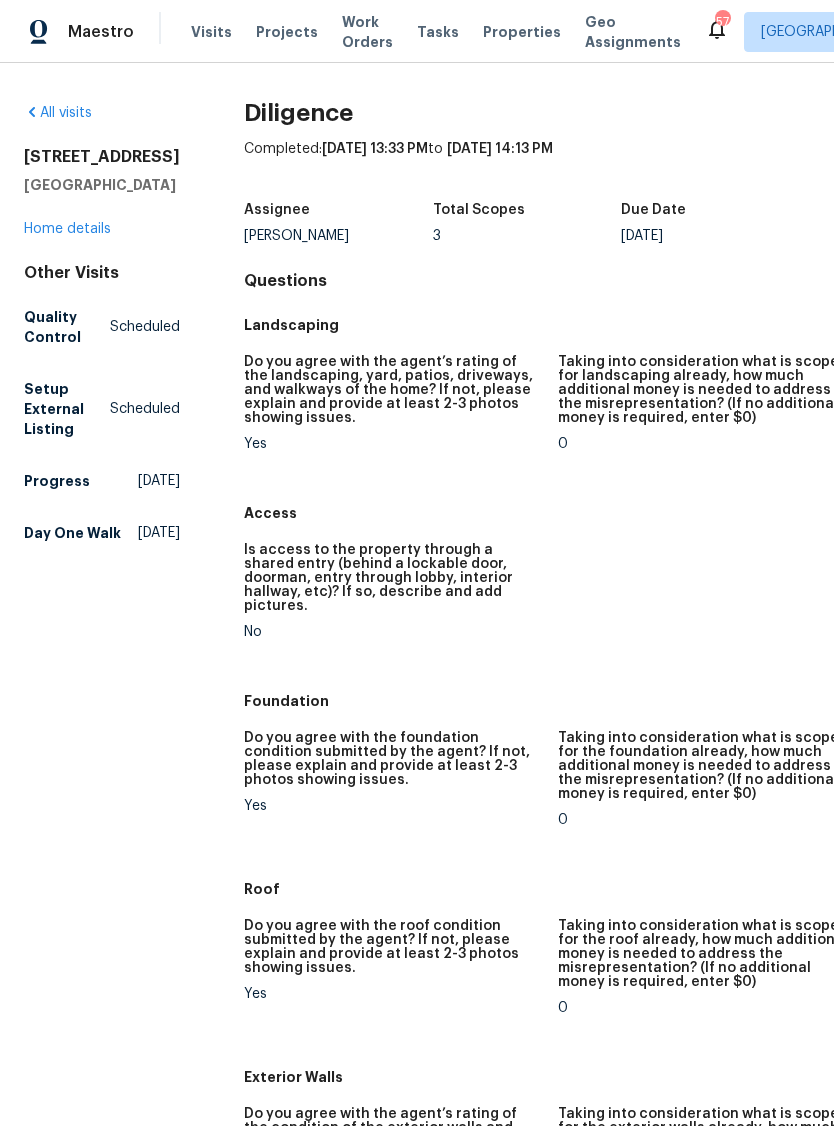 scroll, scrollTop: 0, scrollLeft: 0, axis: both 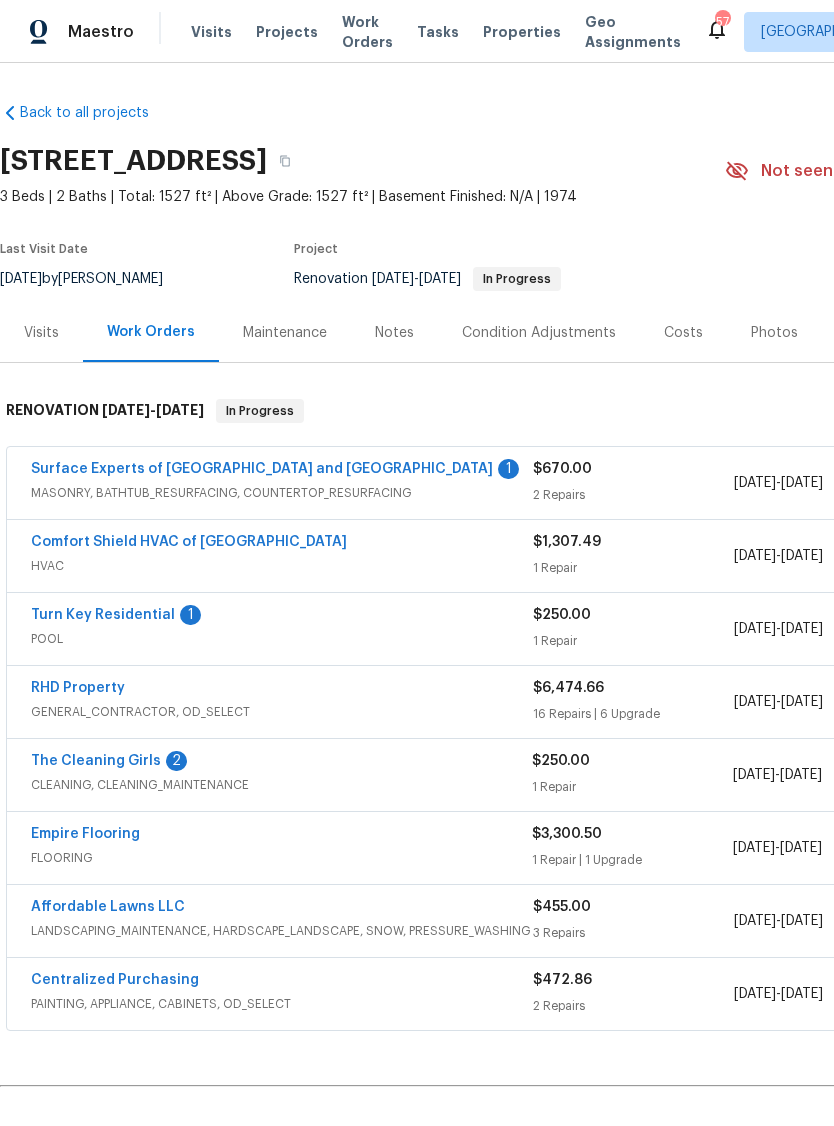 click on "Condition Adjustments" at bounding box center (539, 333) 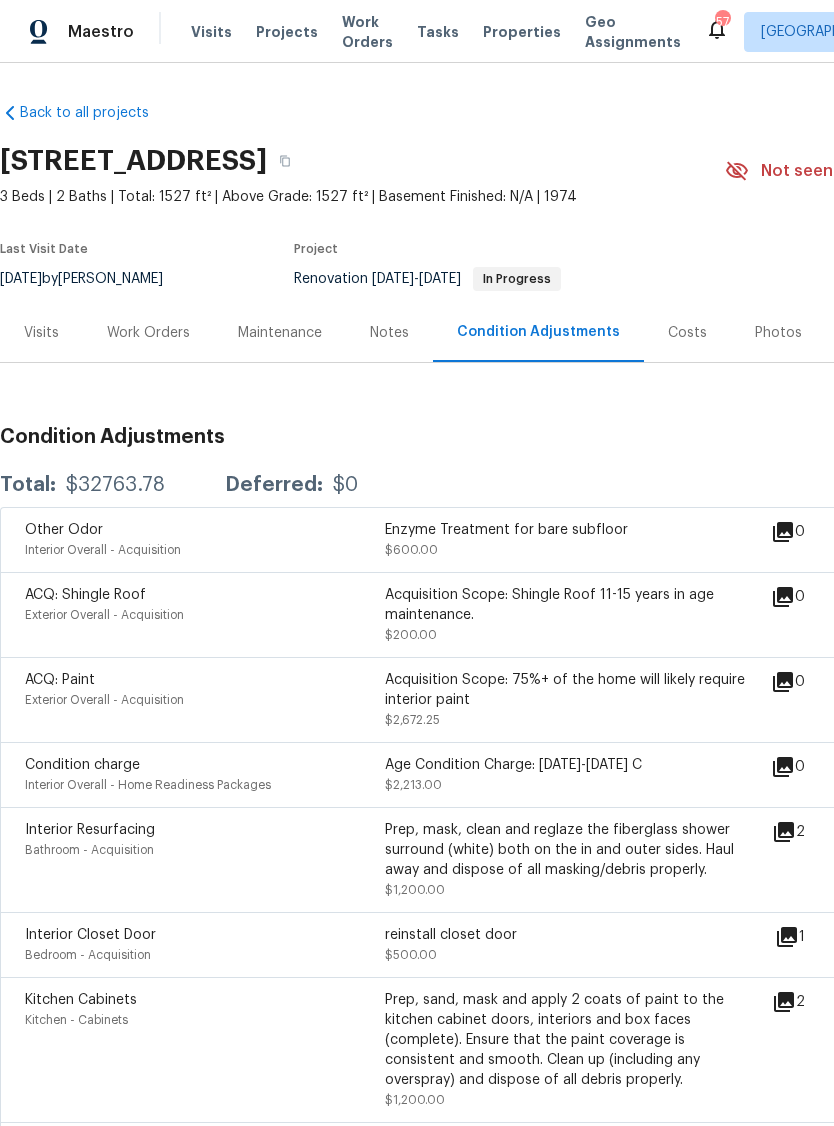 click on "Notes" at bounding box center [389, 333] 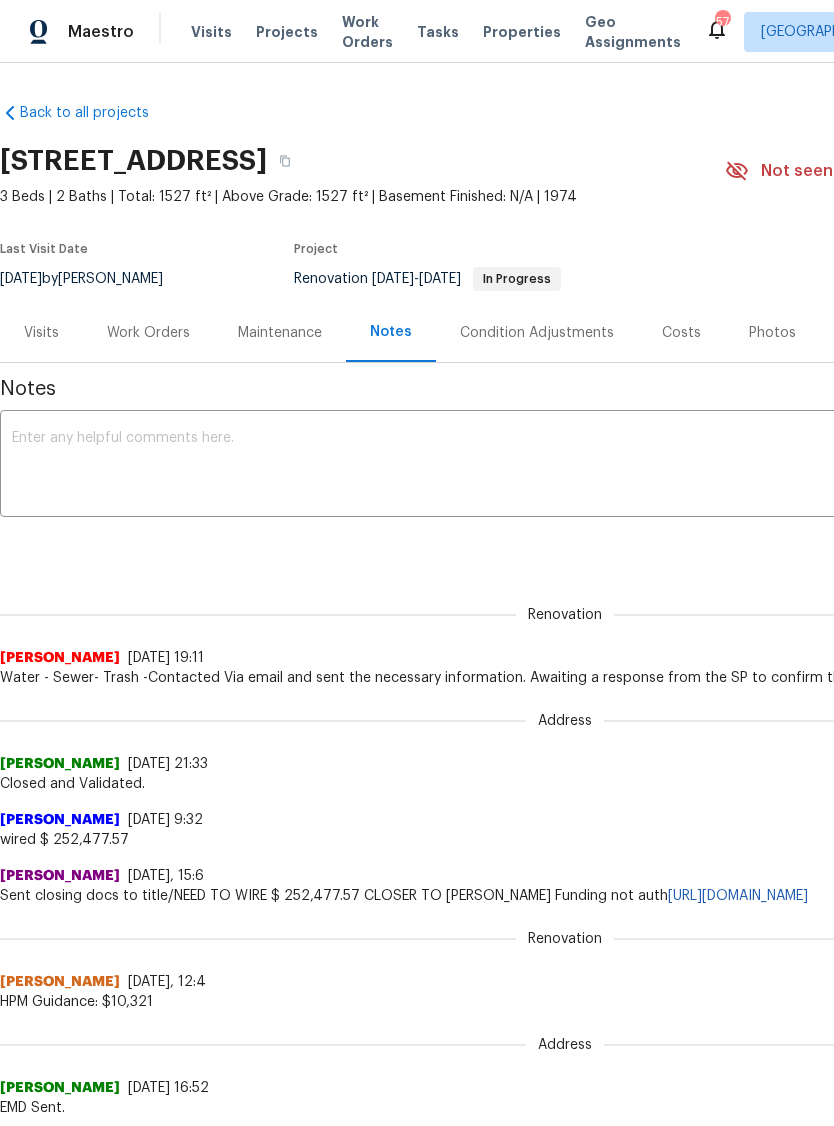 scroll, scrollTop: 0, scrollLeft: 0, axis: both 